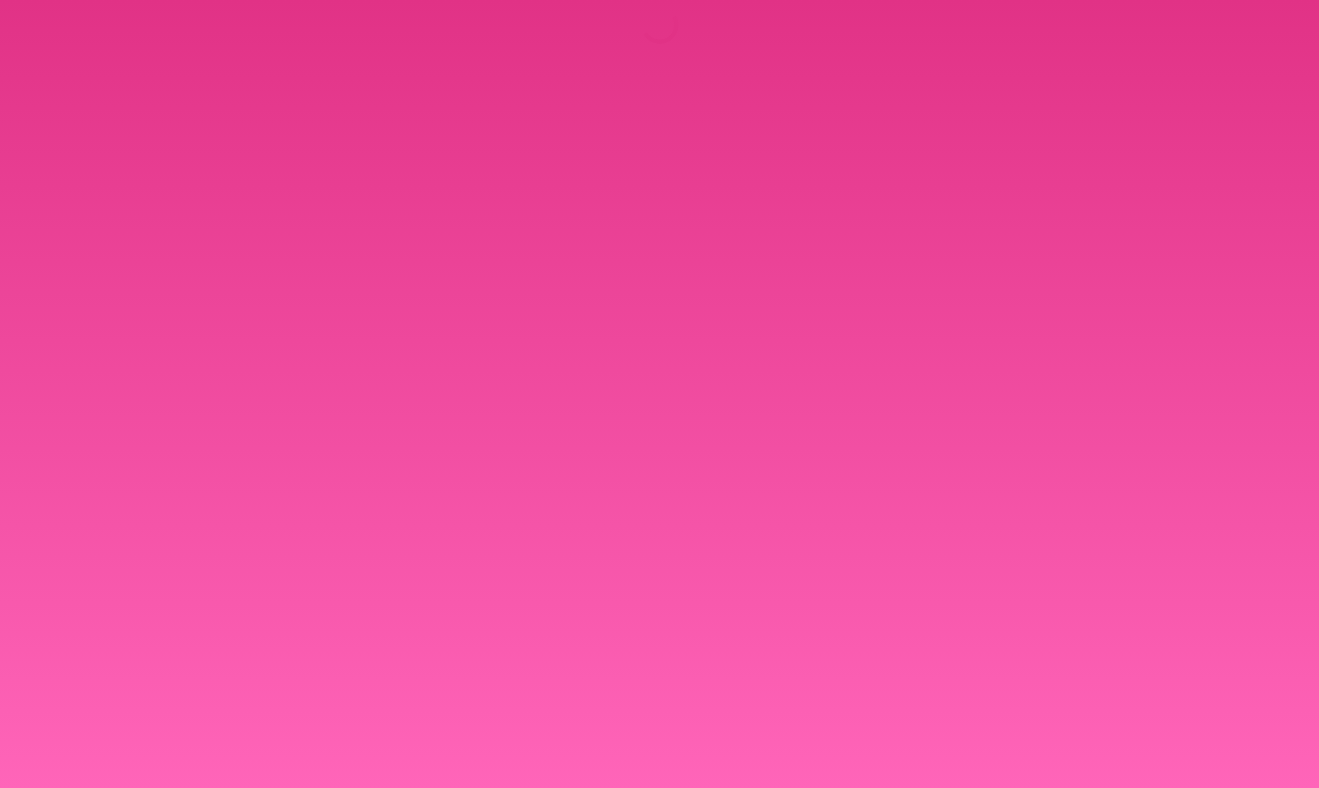 scroll, scrollTop: 0, scrollLeft: 0, axis: both 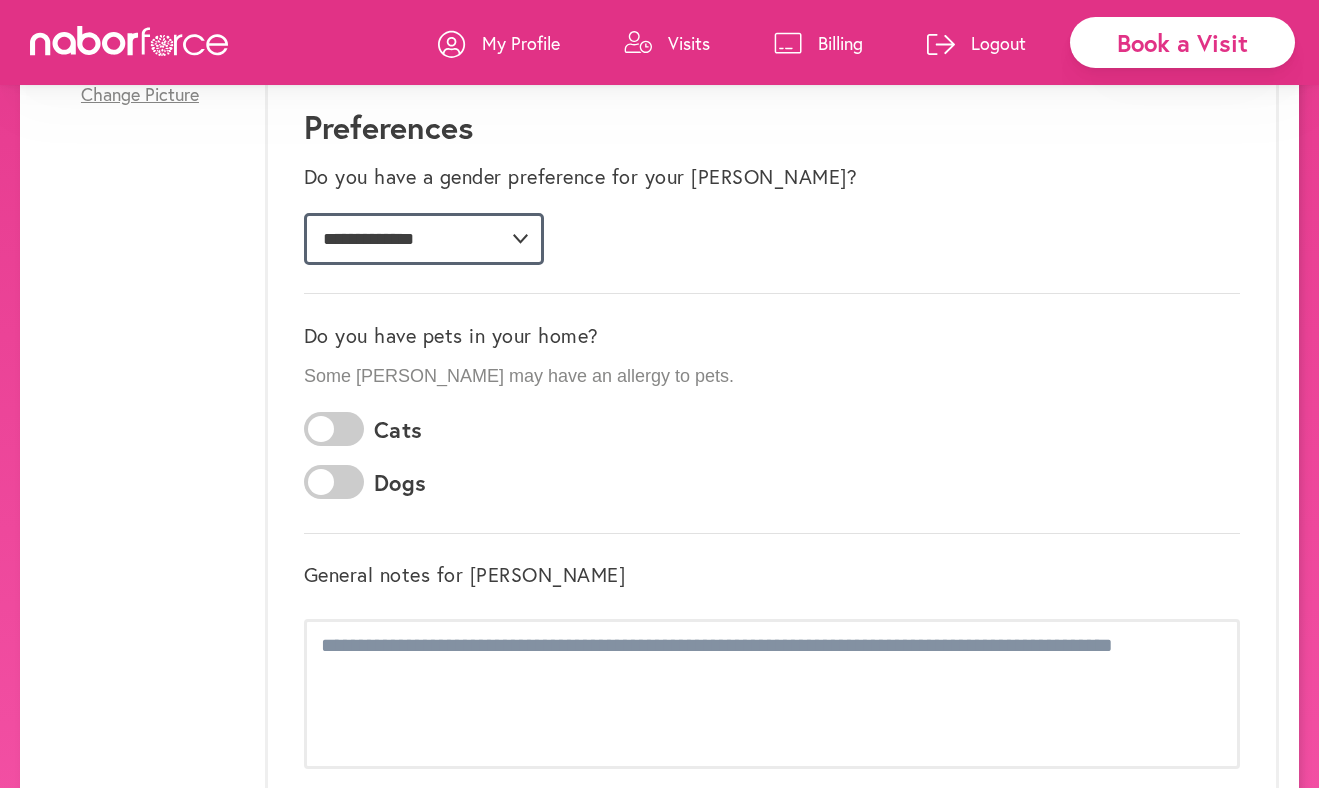 click on "**********" at bounding box center (424, 239) 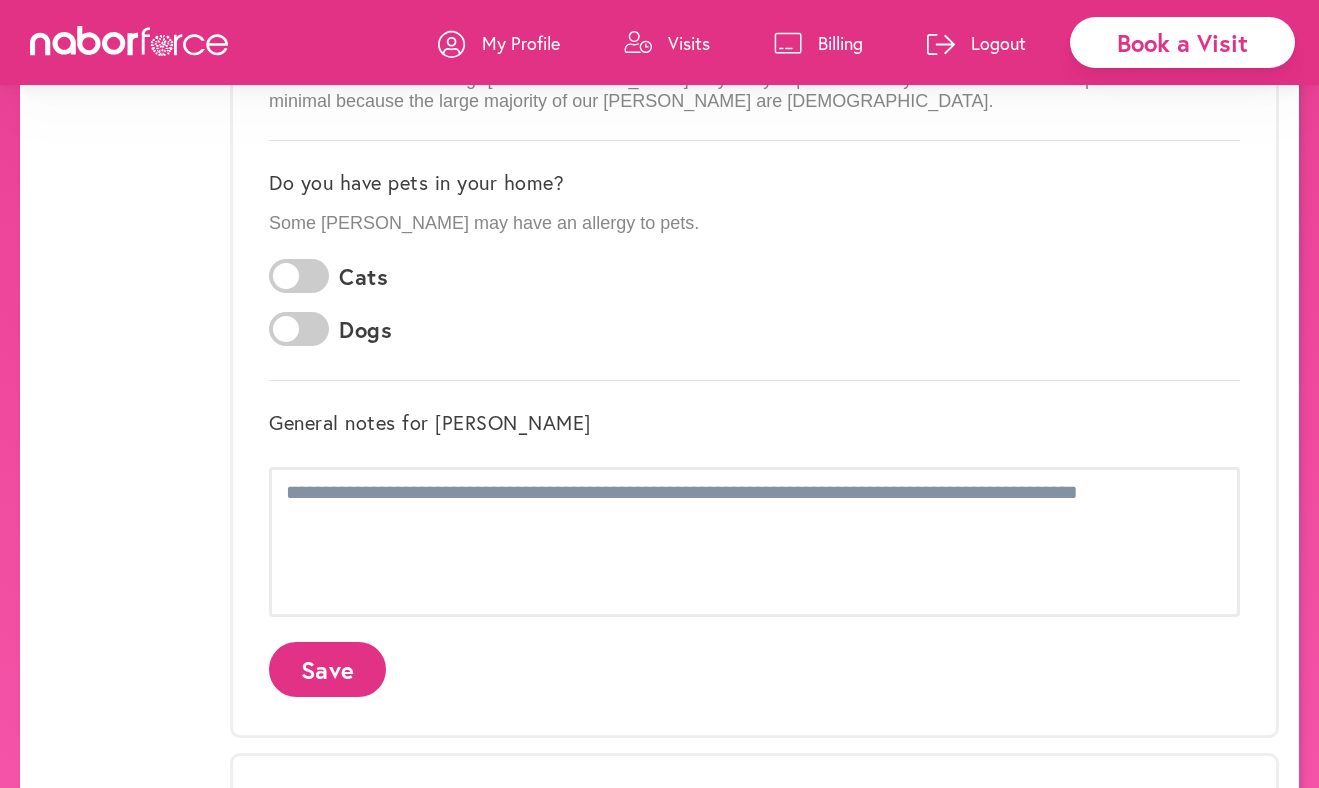 scroll, scrollTop: 667, scrollLeft: 0, axis: vertical 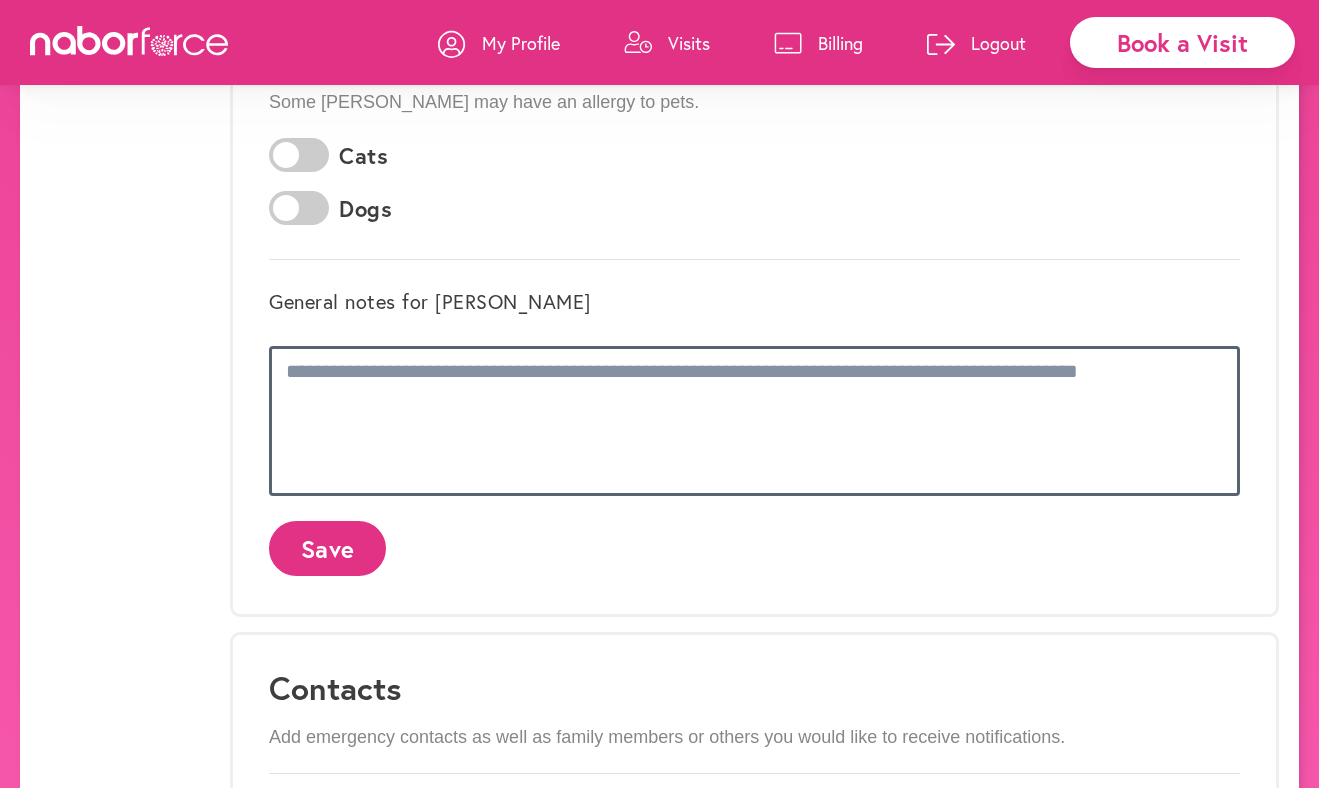 click at bounding box center [754, 421] 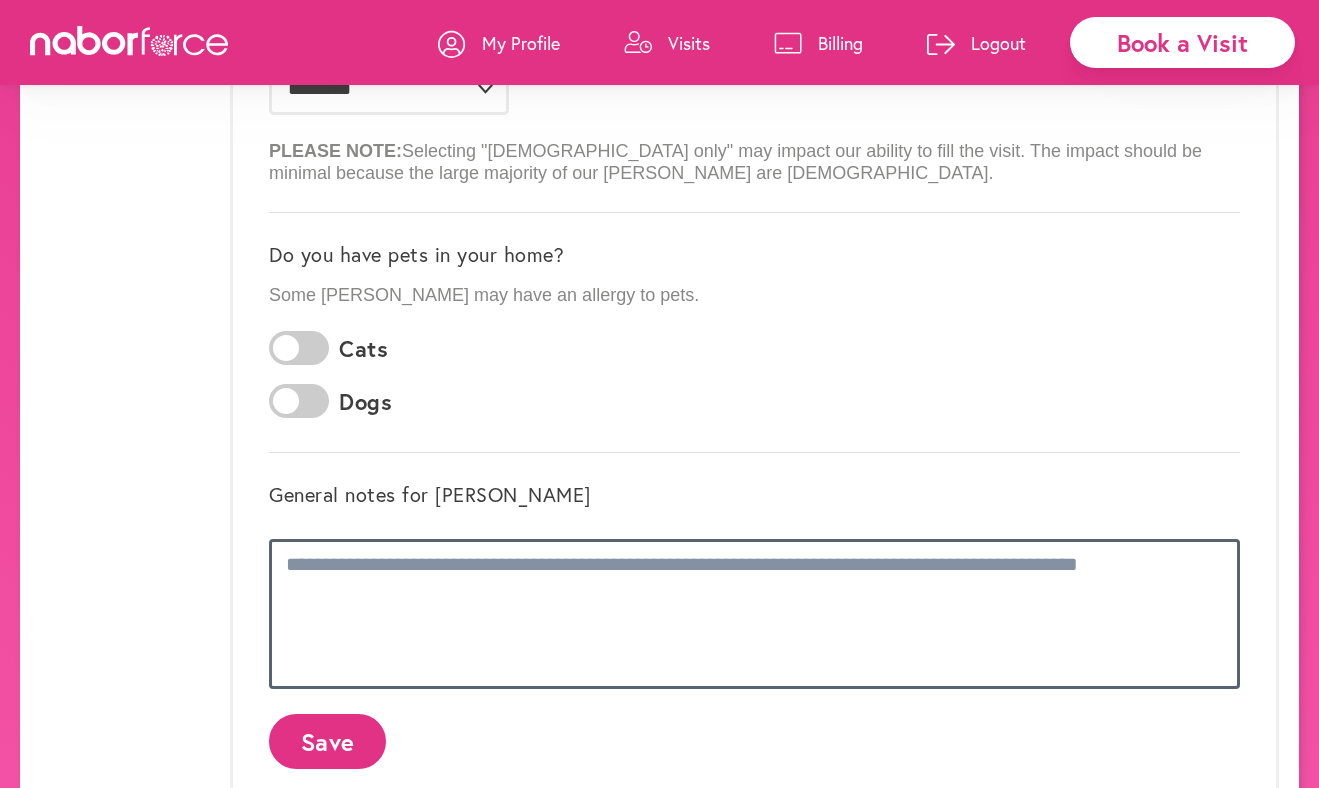scroll, scrollTop: 486, scrollLeft: 0, axis: vertical 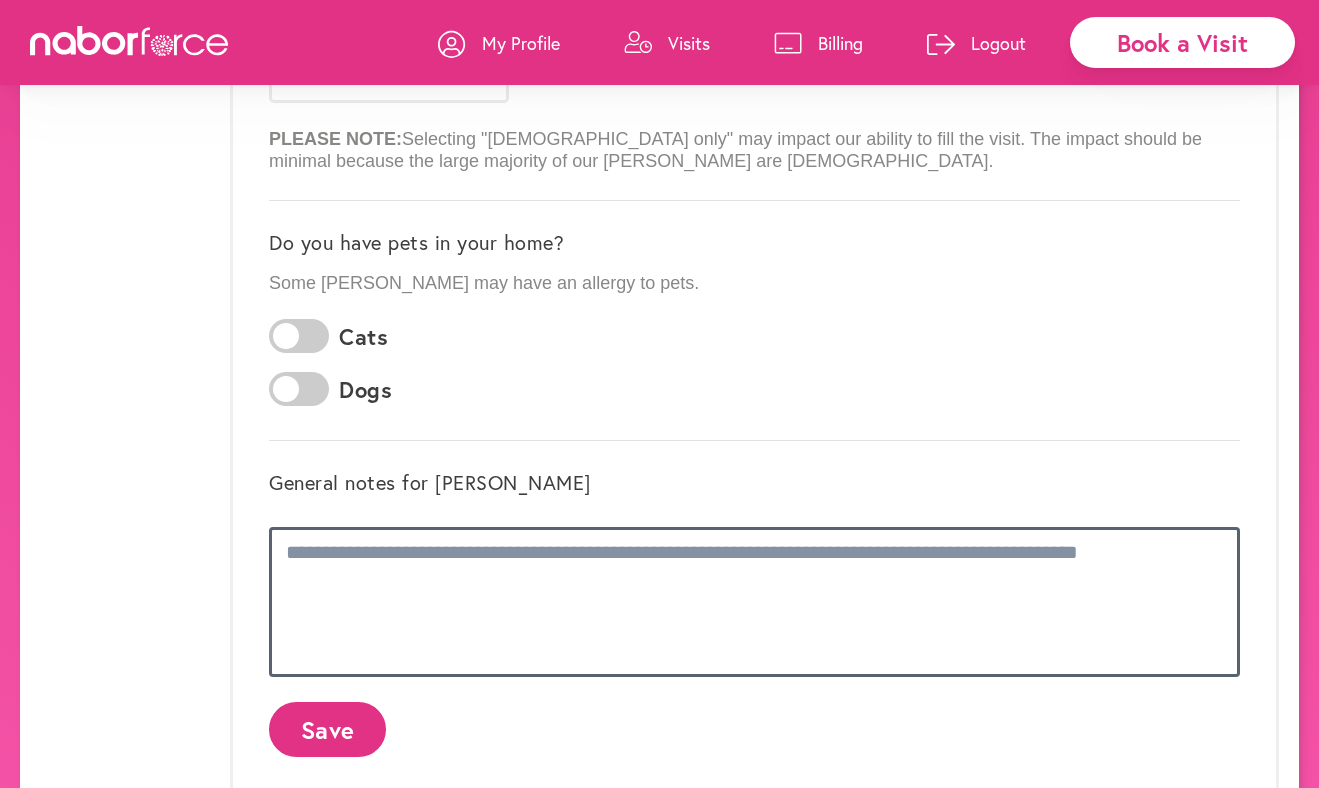 click at bounding box center [754, 602] 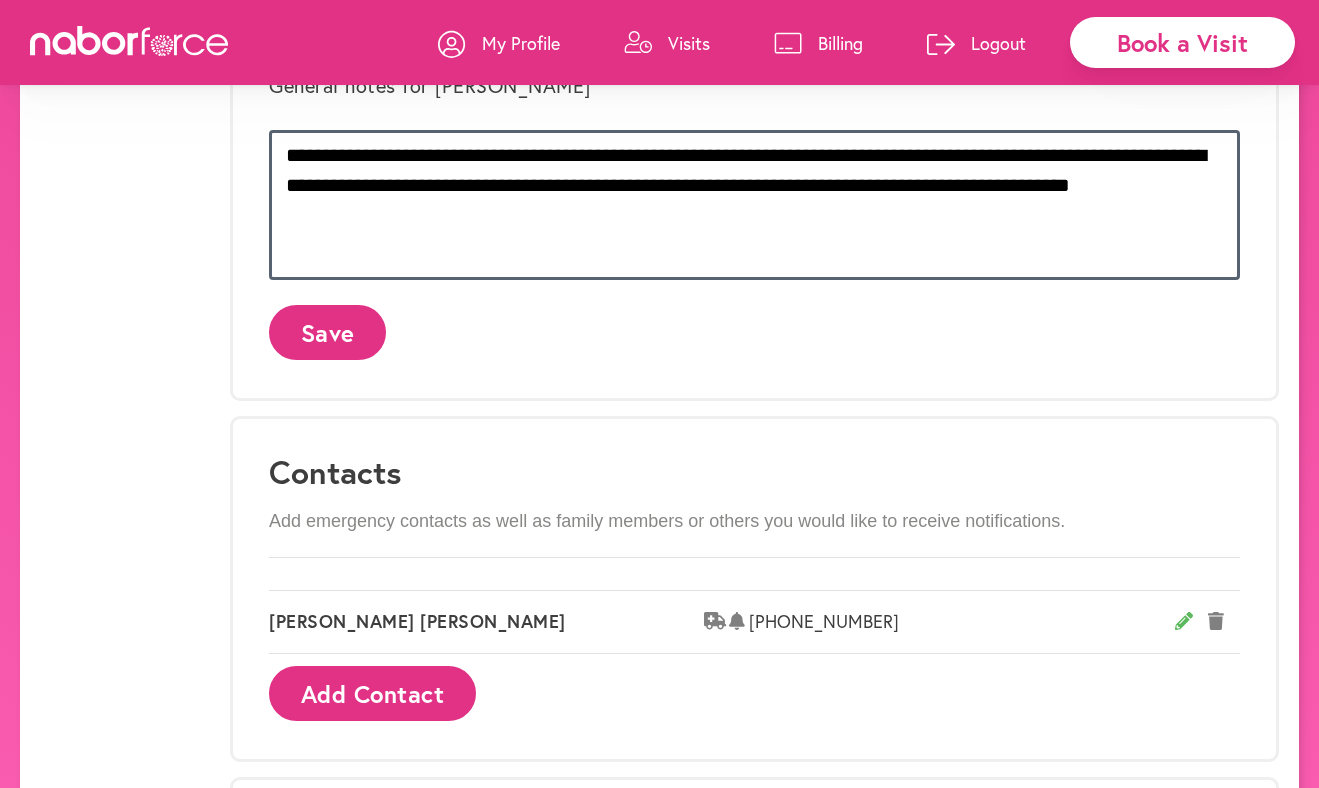 scroll, scrollTop: 844, scrollLeft: 0, axis: vertical 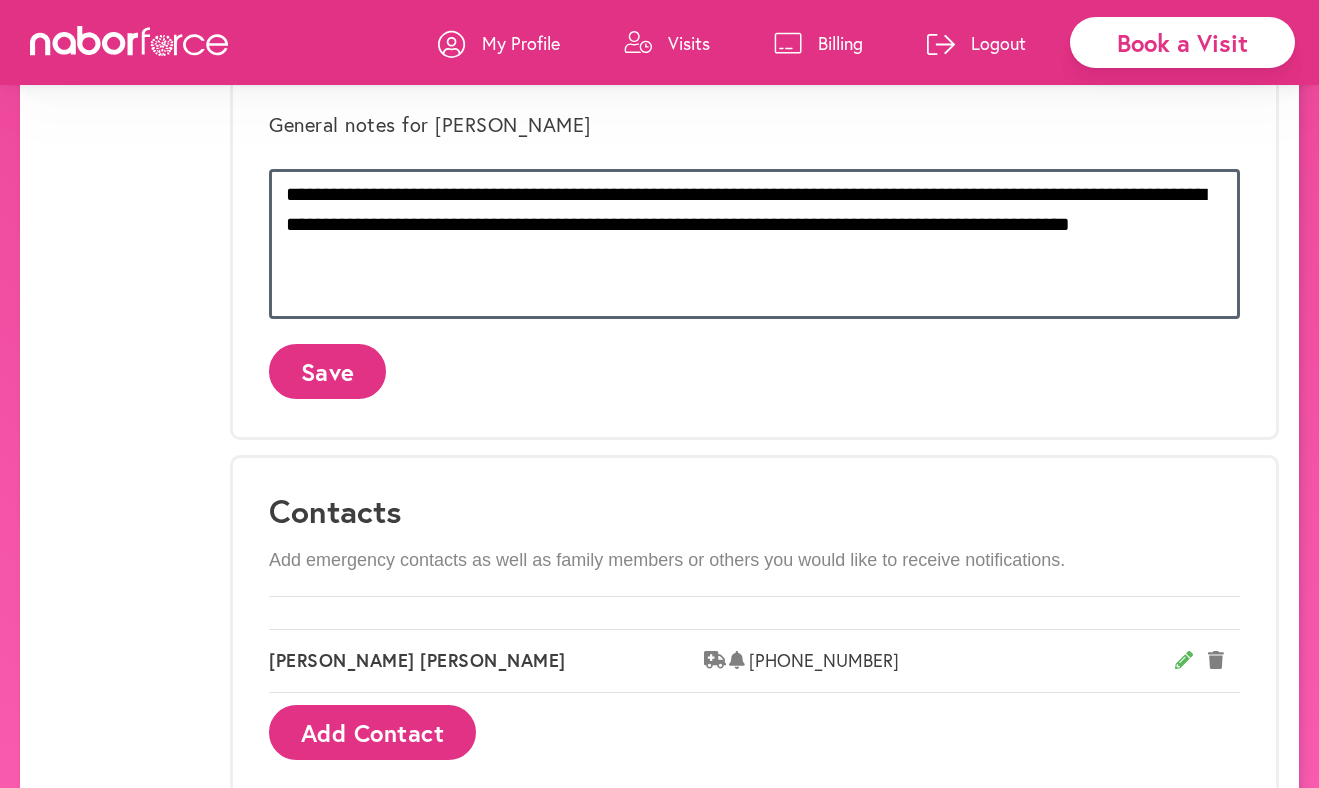 type on "**********" 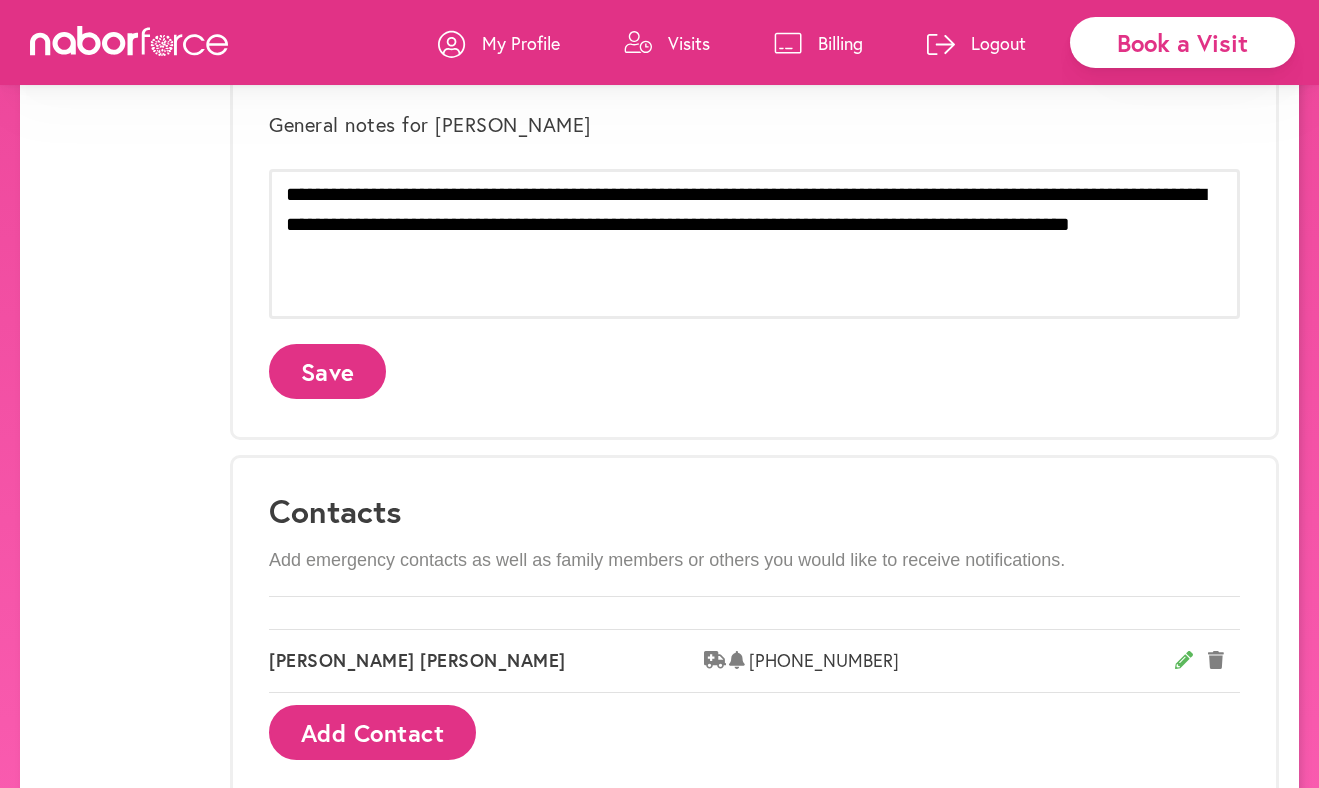 click on "Save" 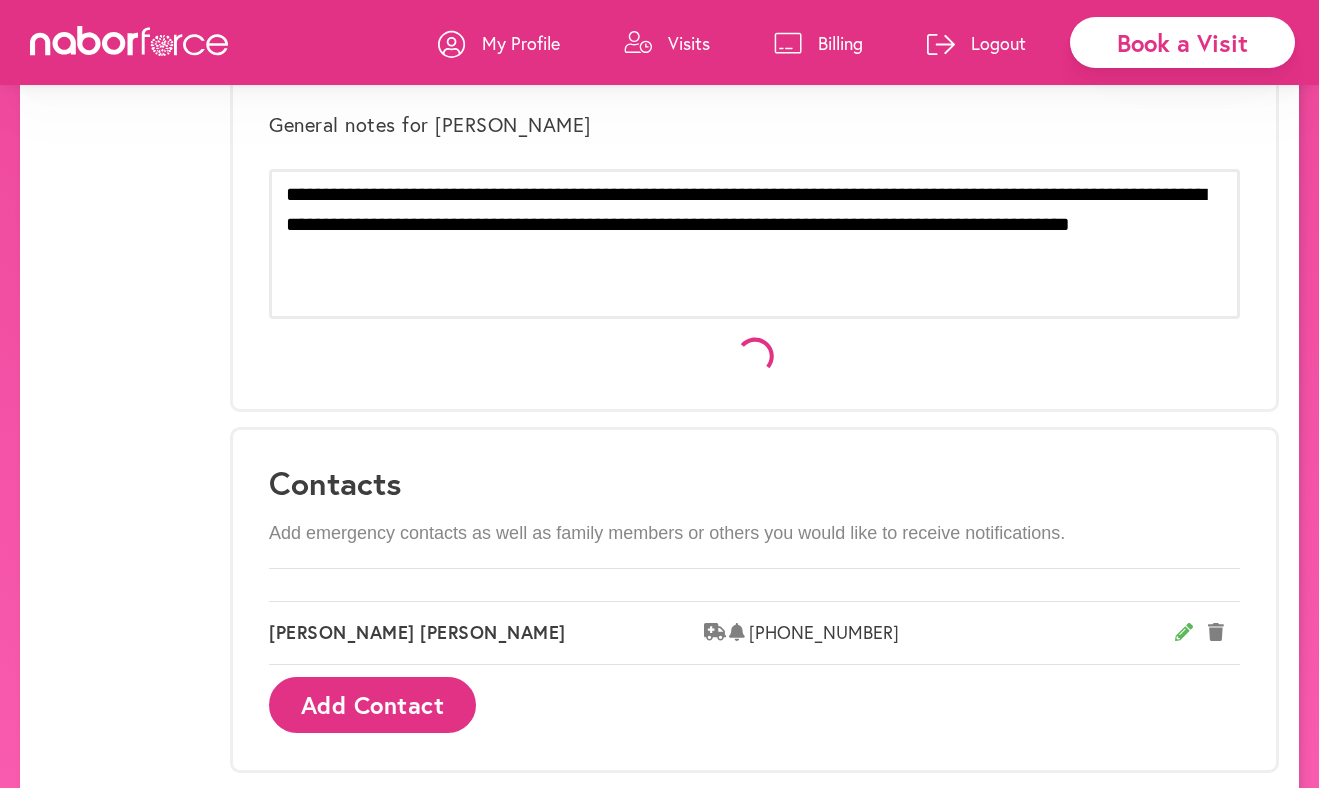 scroll, scrollTop: 0, scrollLeft: 0, axis: both 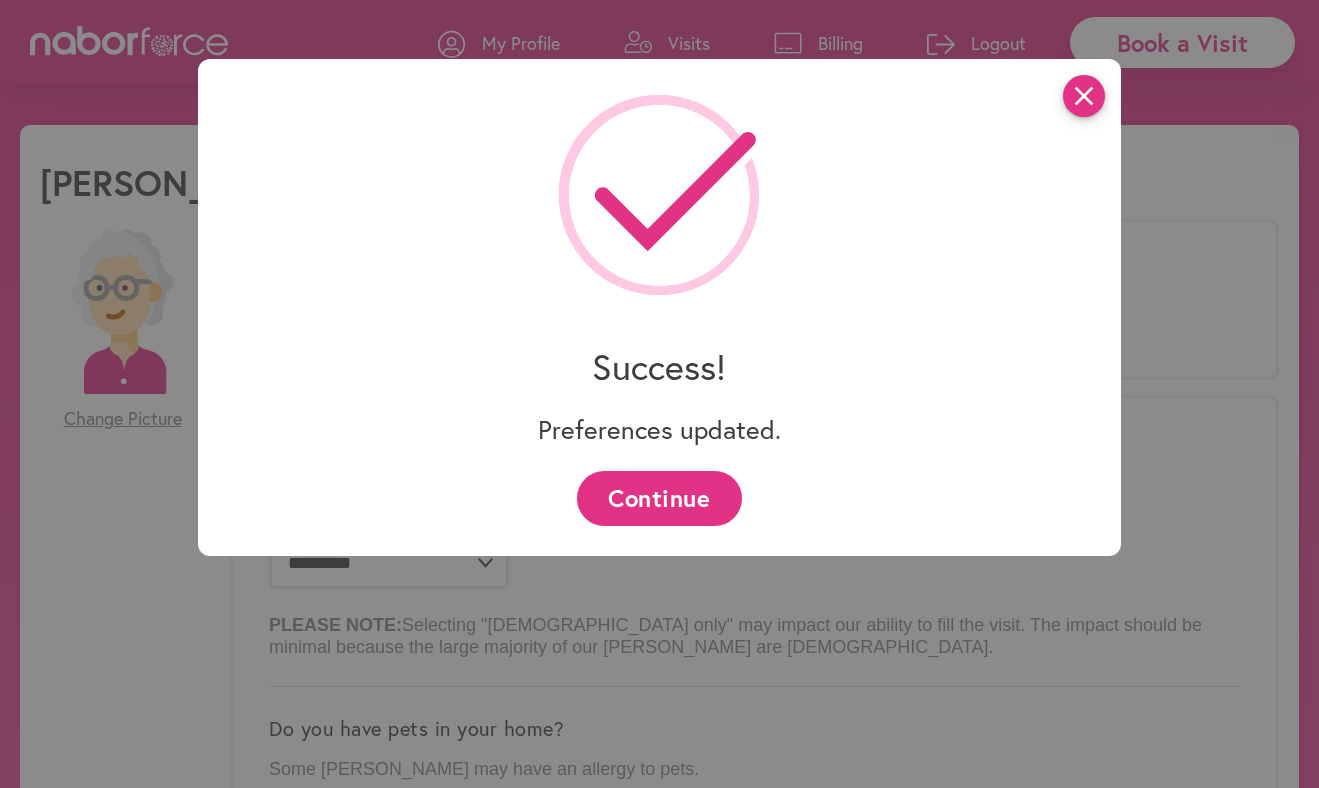 click on "close" at bounding box center (1084, 96) 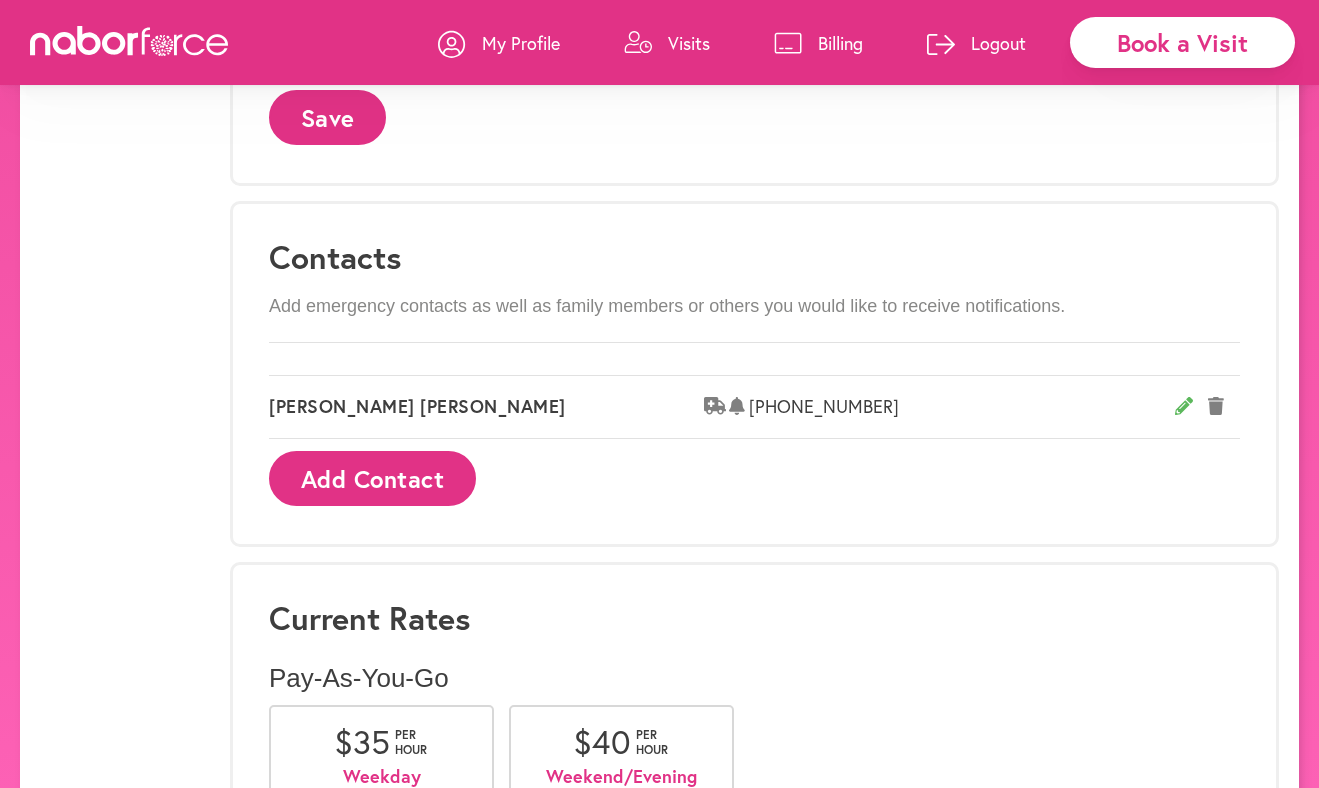 scroll, scrollTop: 1258, scrollLeft: 0, axis: vertical 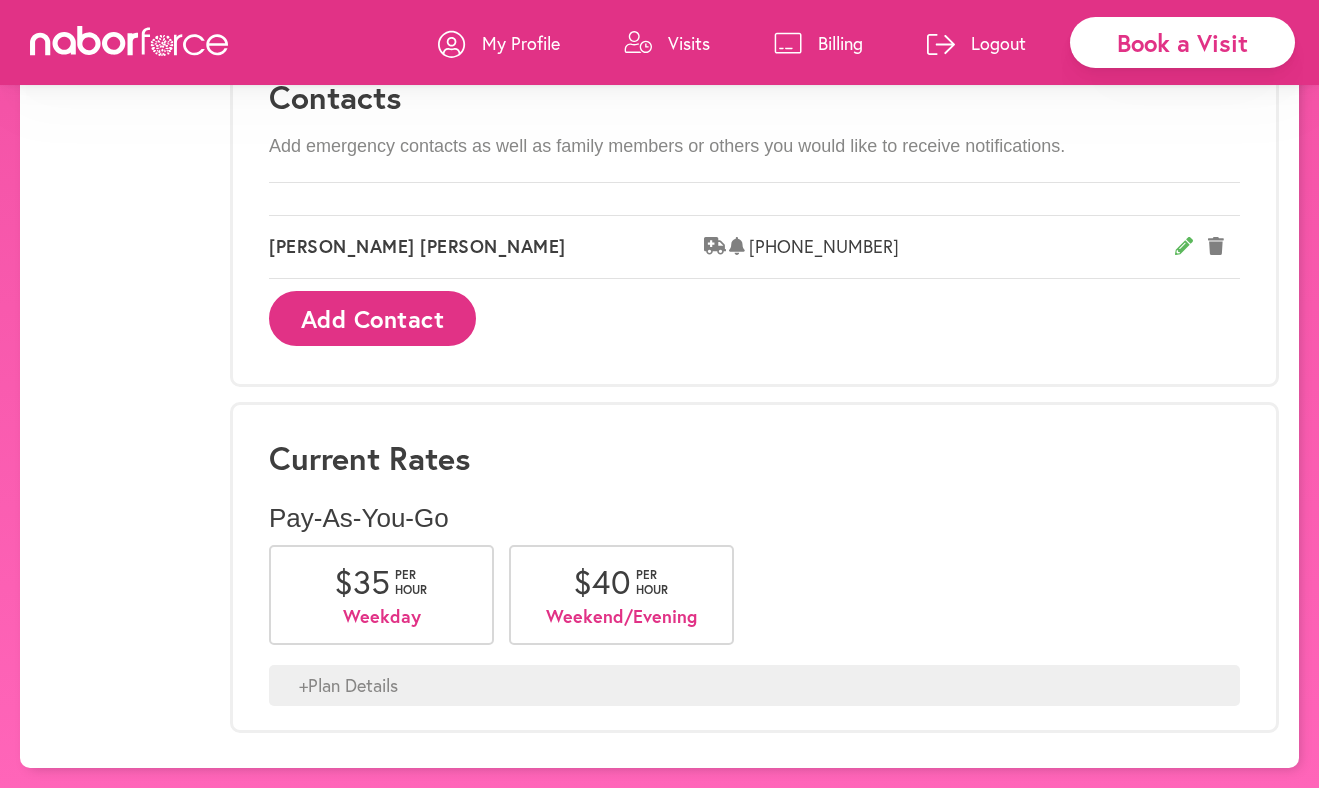 click on "+  Plan Details" at bounding box center (754, 686) 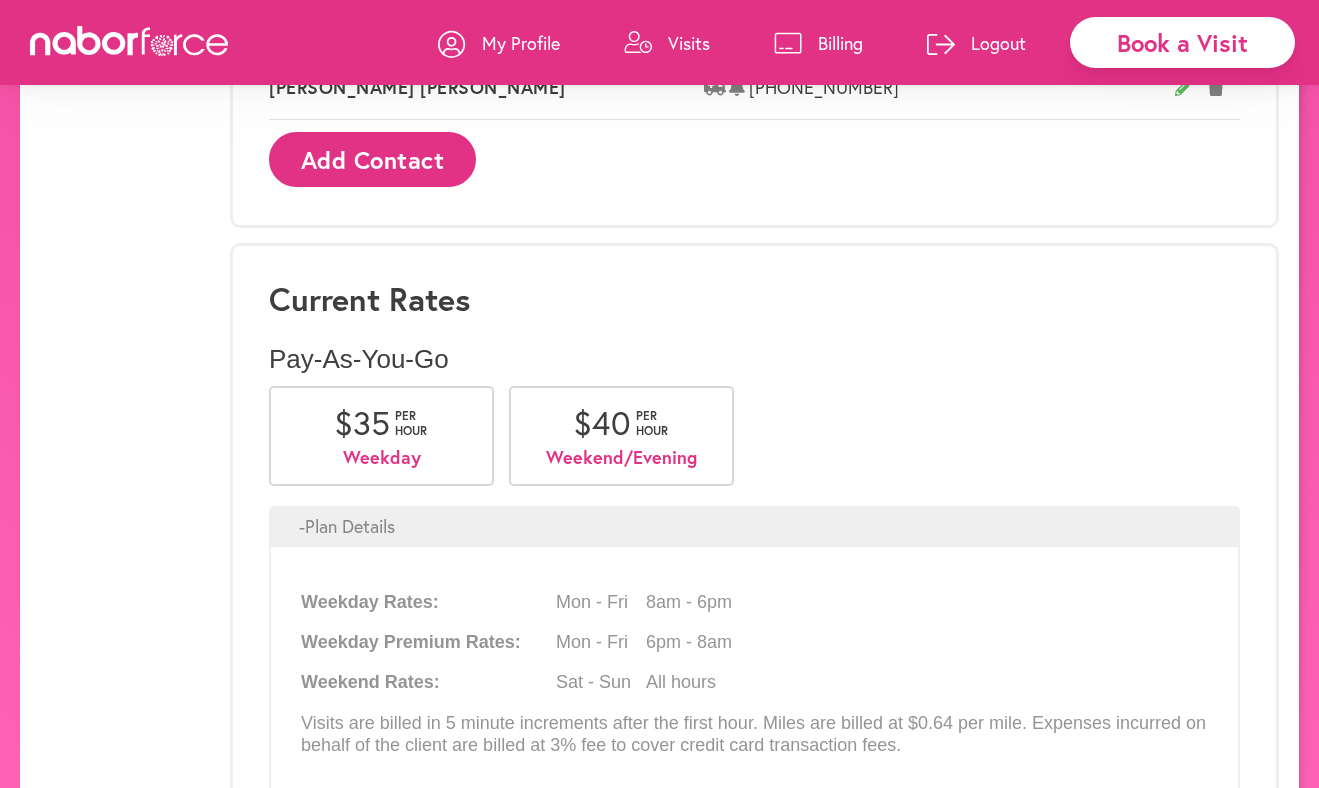 scroll, scrollTop: 1517, scrollLeft: 0, axis: vertical 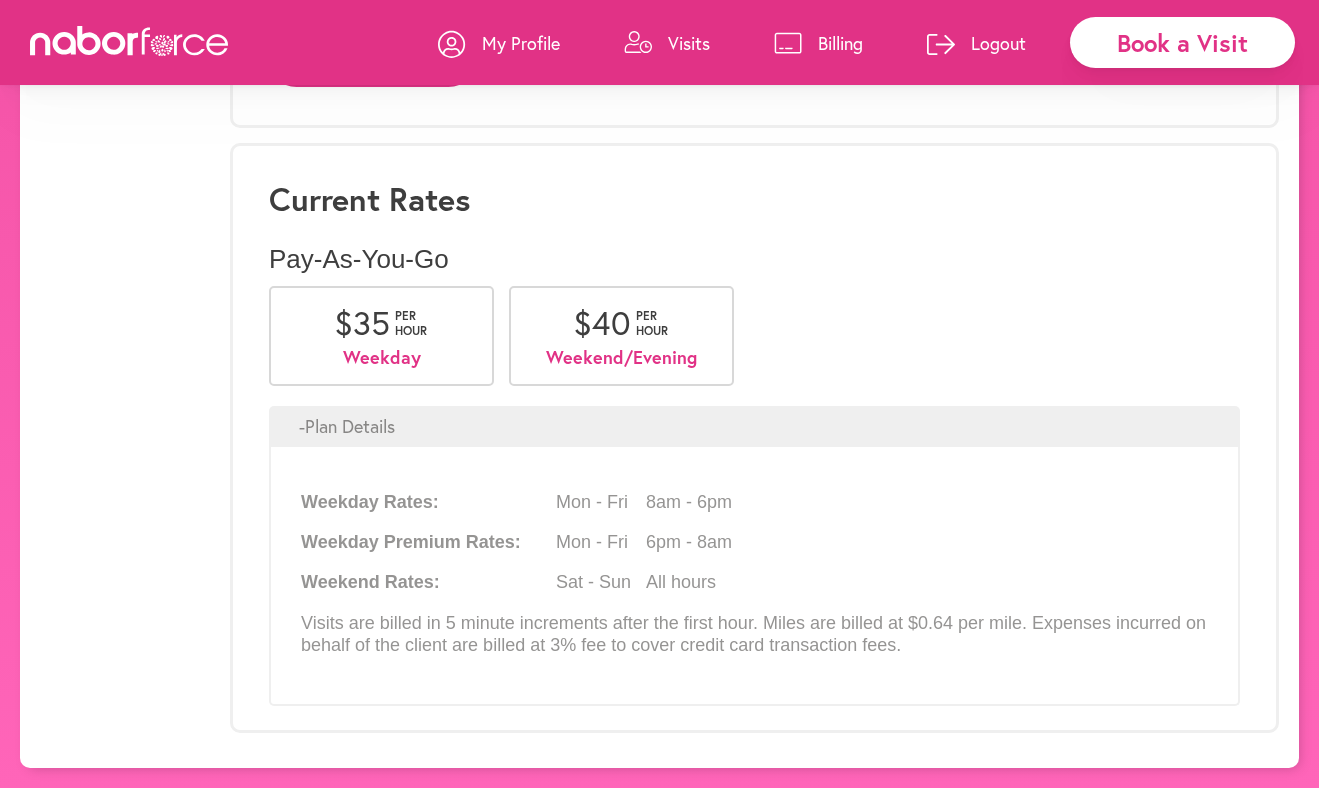 click on "Weekday" at bounding box center [381, 358] 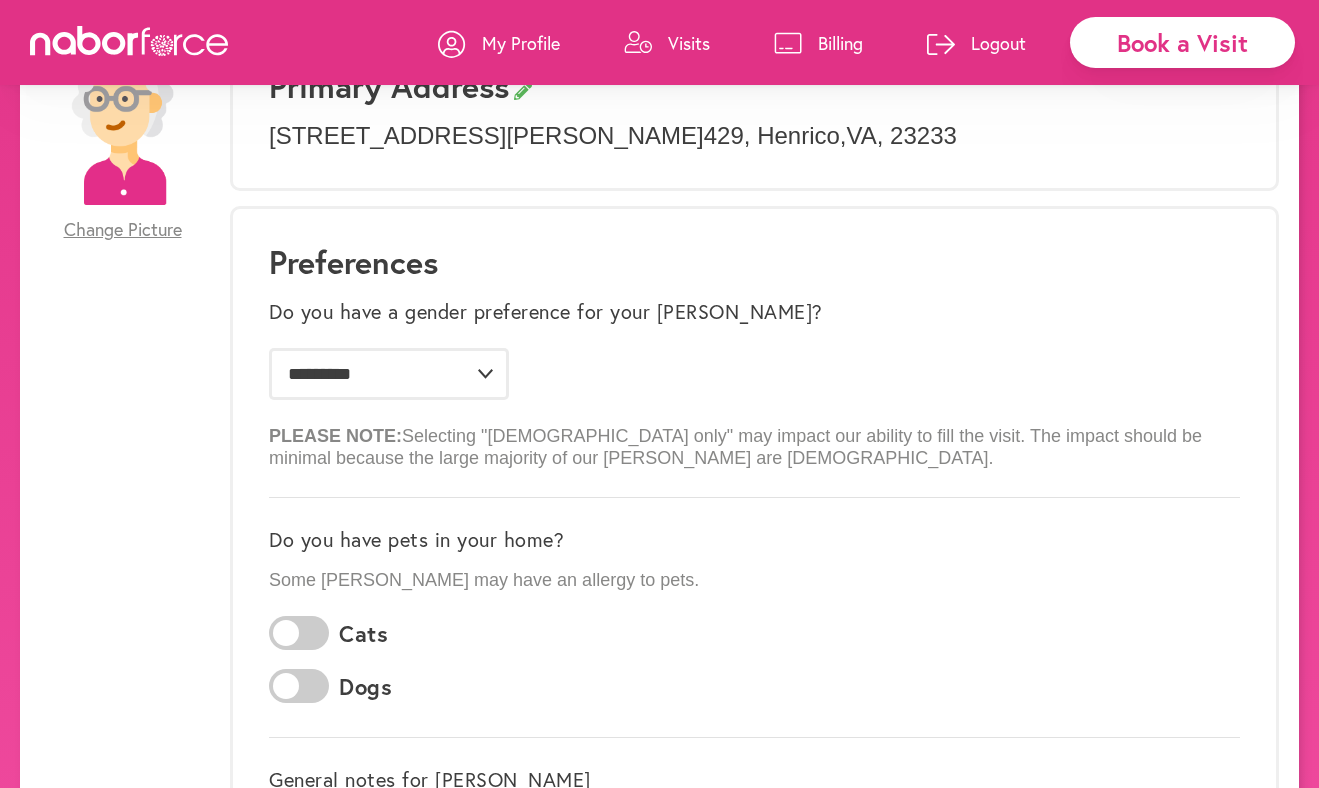 scroll, scrollTop: 0, scrollLeft: 0, axis: both 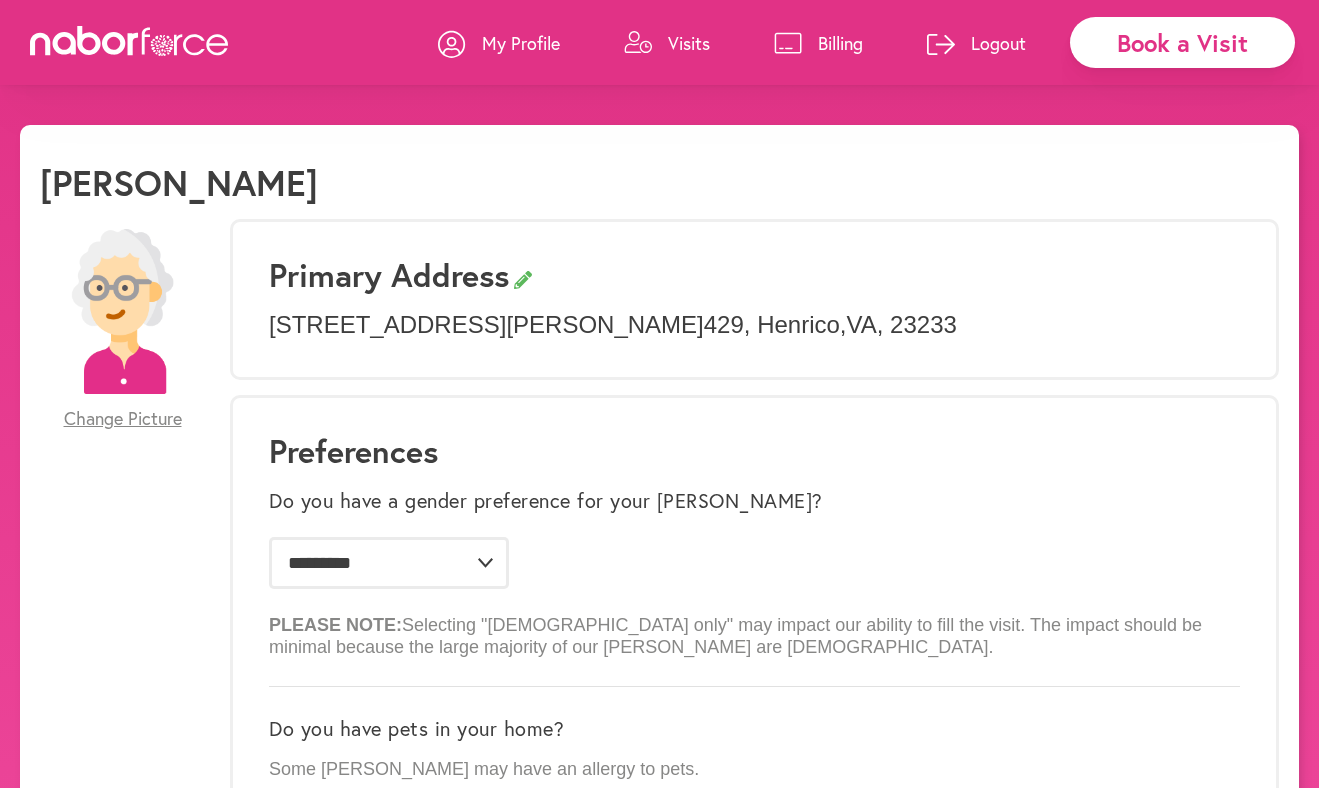 click on "Visits" at bounding box center (689, 43) 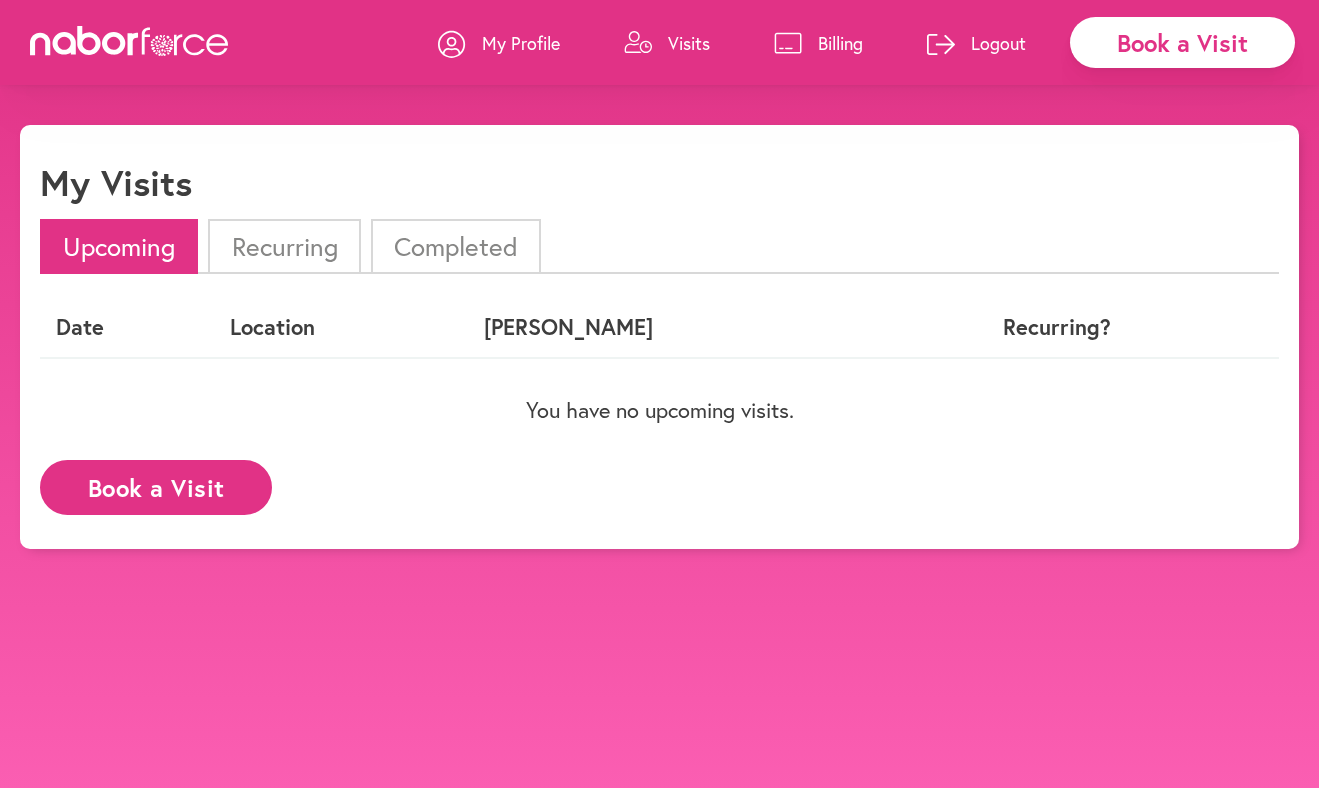 click on "Recurring" at bounding box center [284, 246] 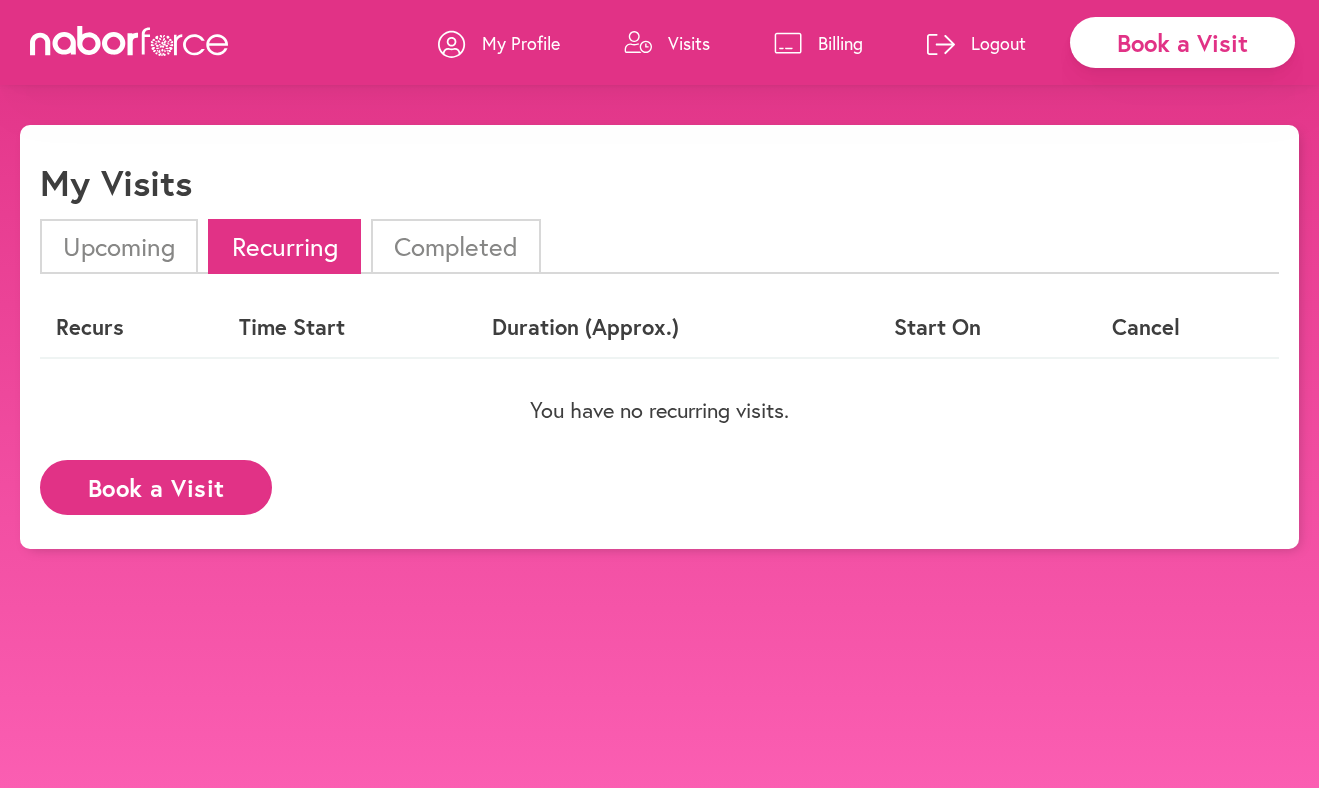 click on "Book a Visit" at bounding box center [156, 487] 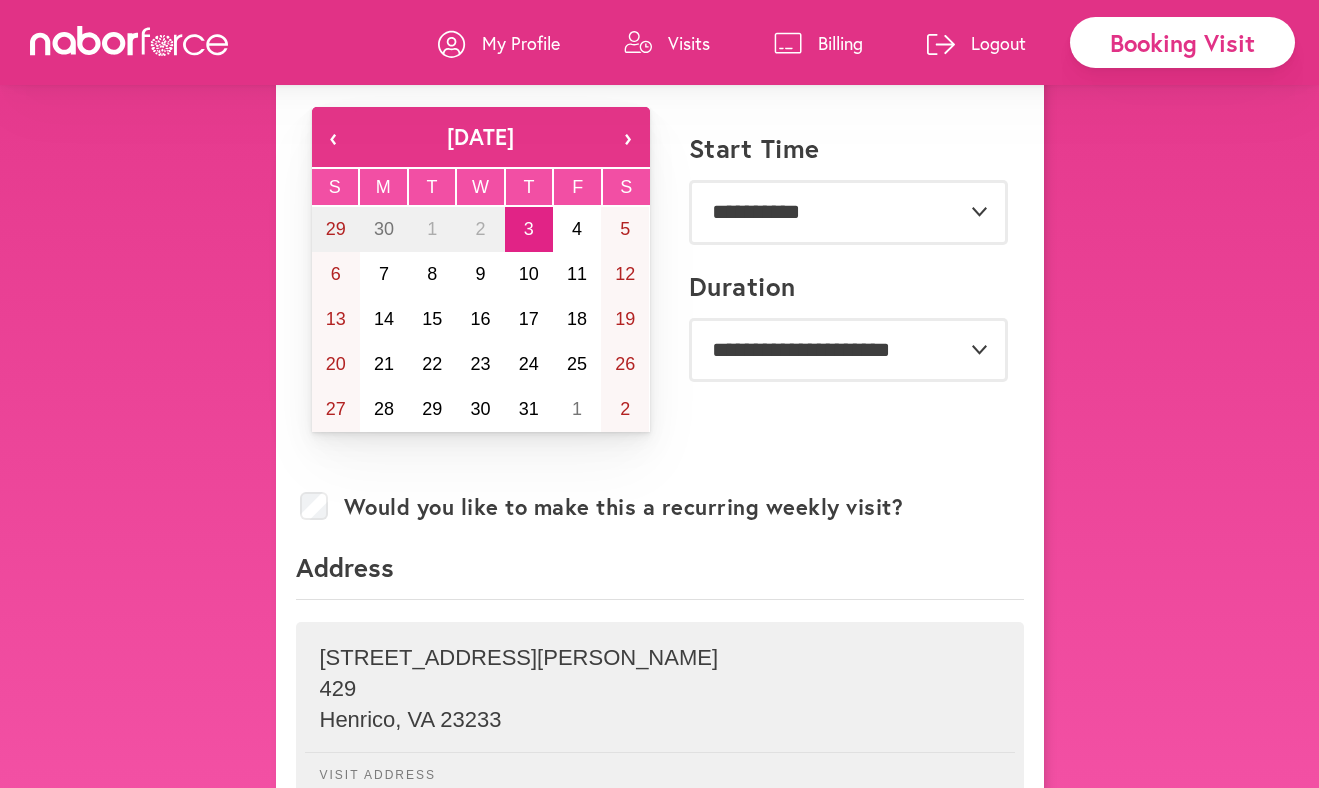 scroll, scrollTop: 152, scrollLeft: 0, axis: vertical 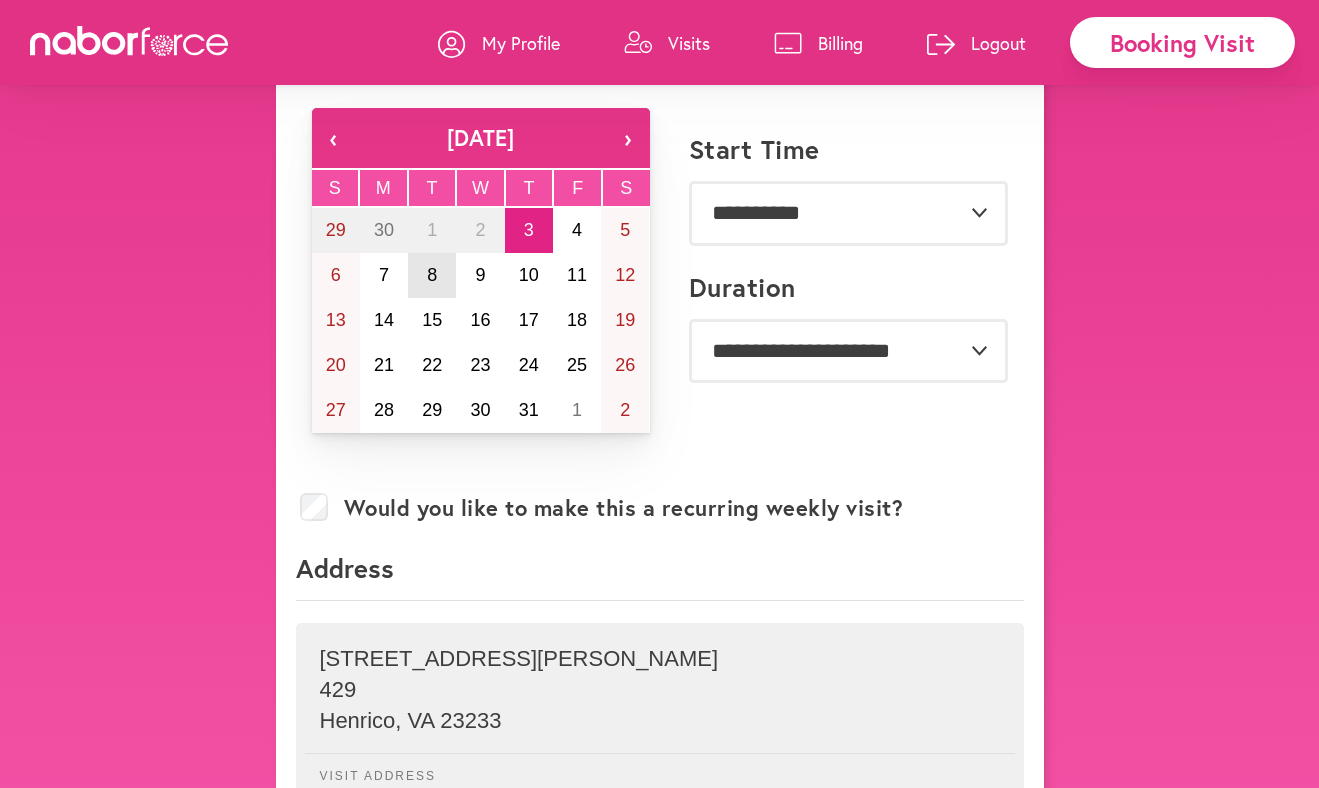 click on "8" at bounding box center [432, 275] 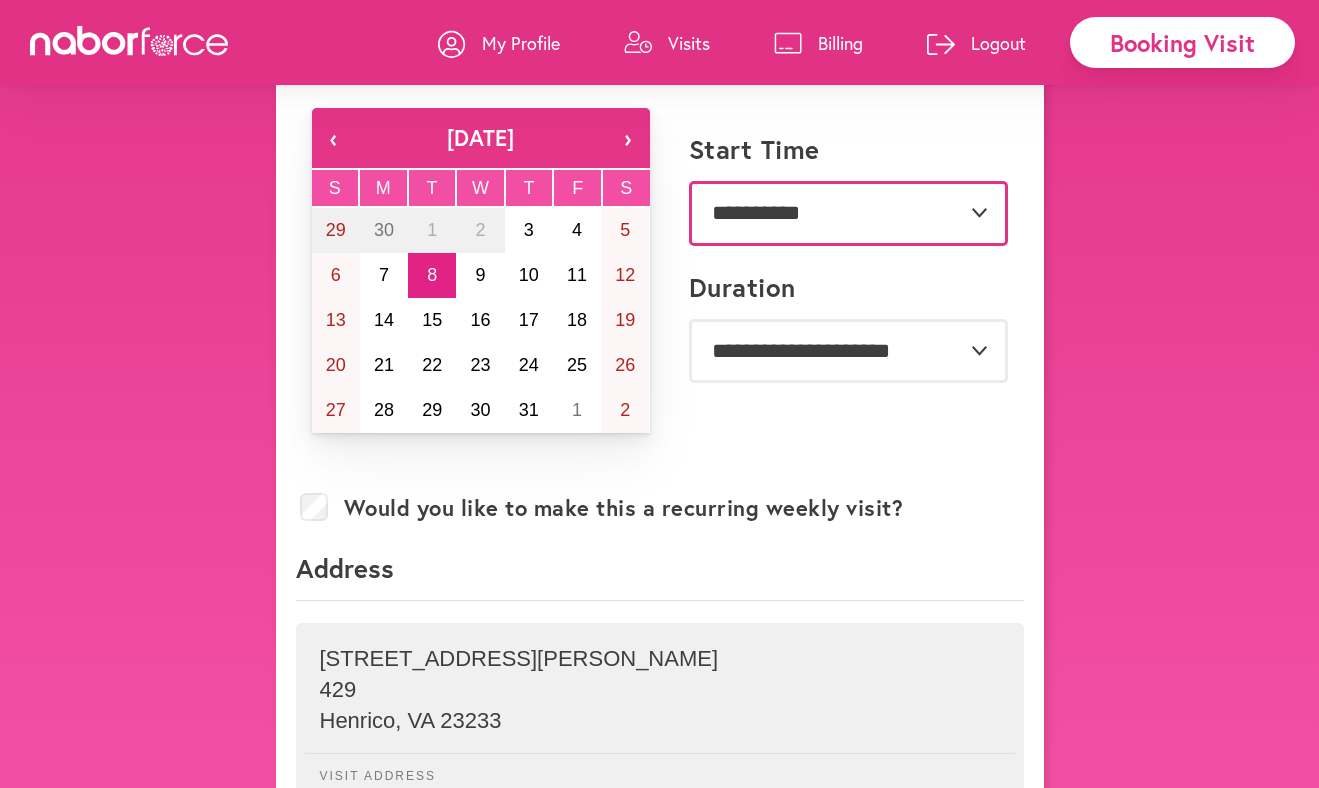click on "**********" at bounding box center [848, 213] 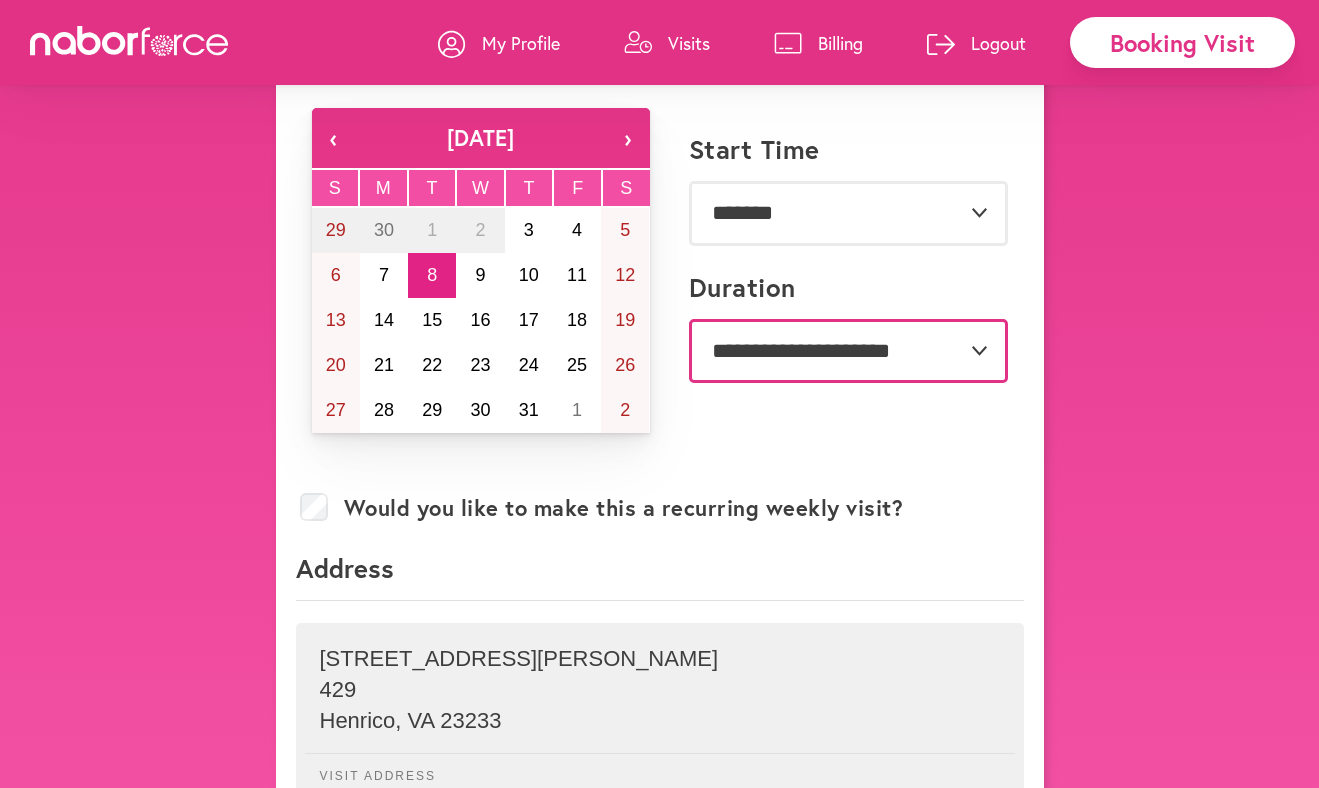 click on "**********" at bounding box center [848, 351] 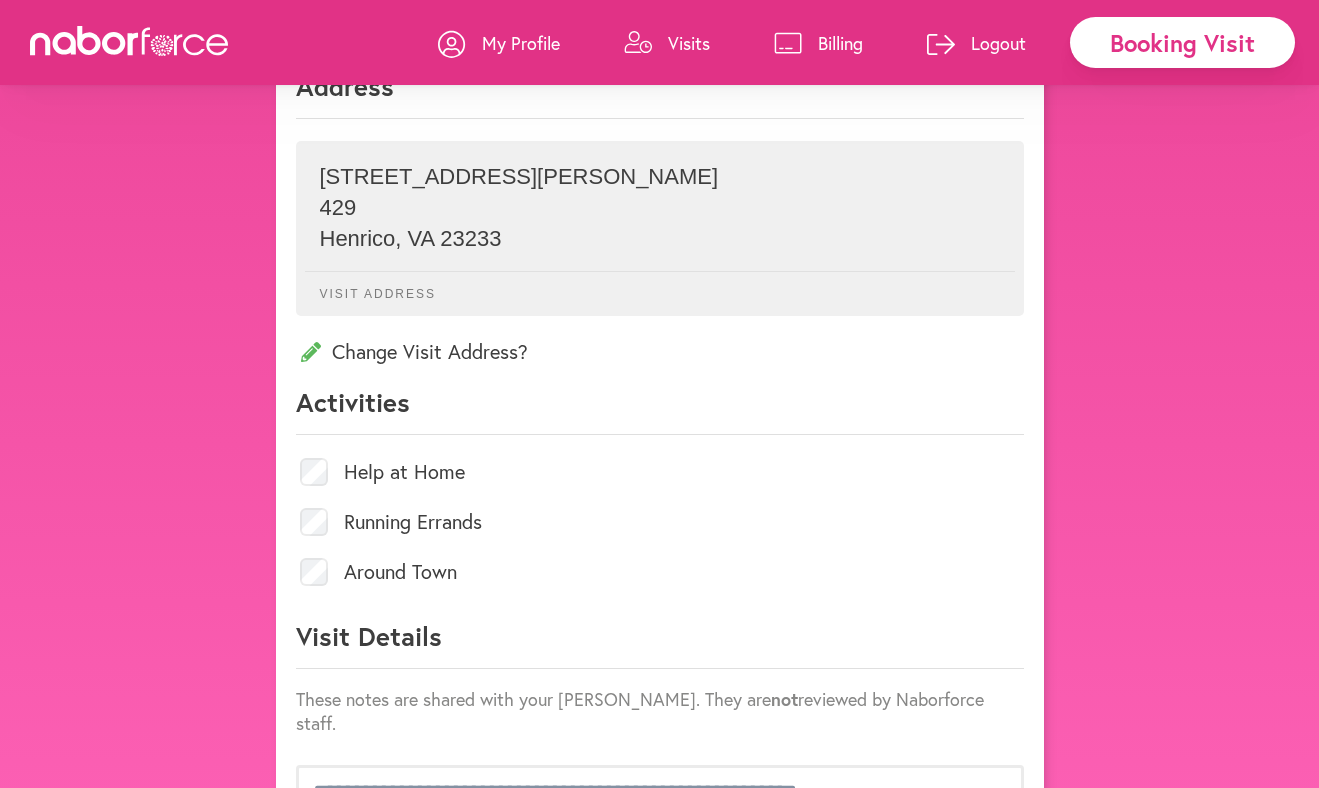 scroll, scrollTop: 680, scrollLeft: 0, axis: vertical 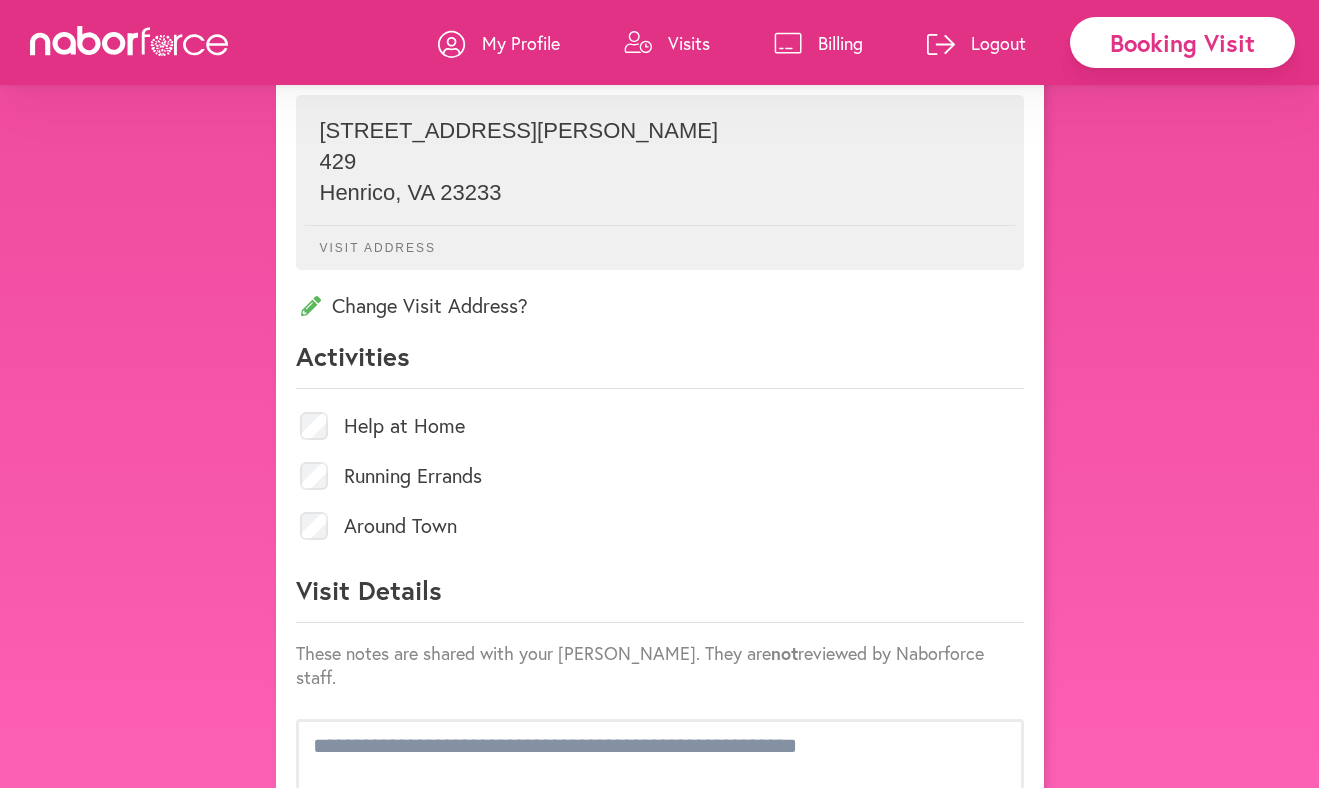 click at bounding box center (312, 426) 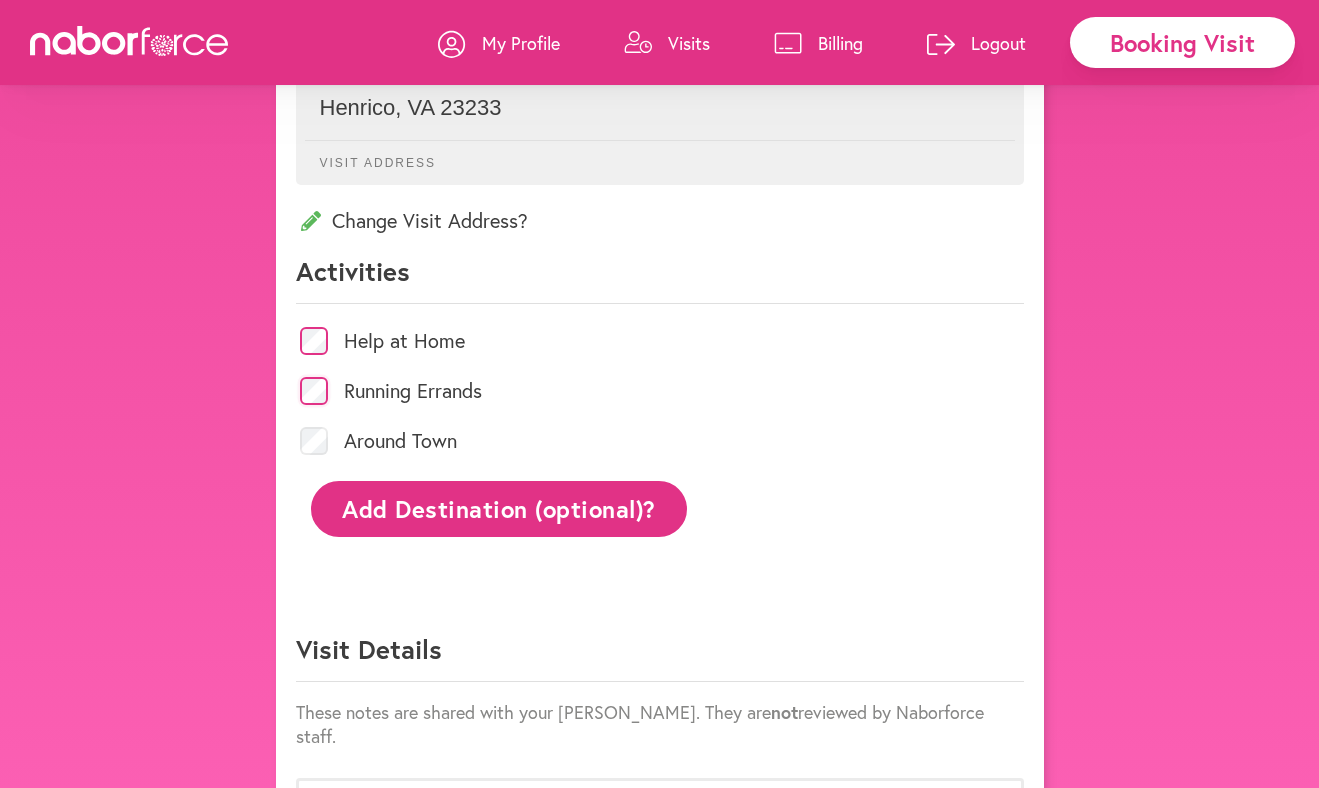 scroll, scrollTop: 772, scrollLeft: 0, axis: vertical 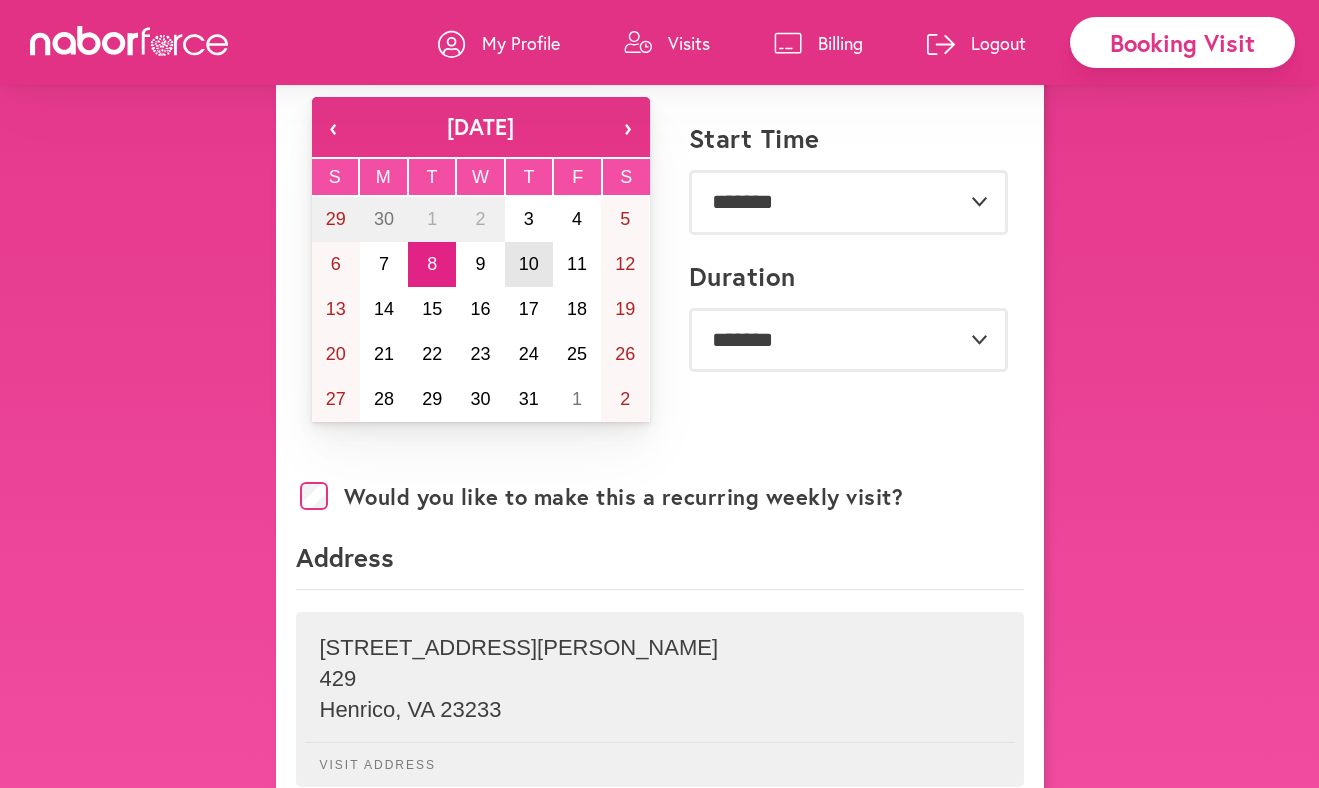 click on "10" at bounding box center (529, 264) 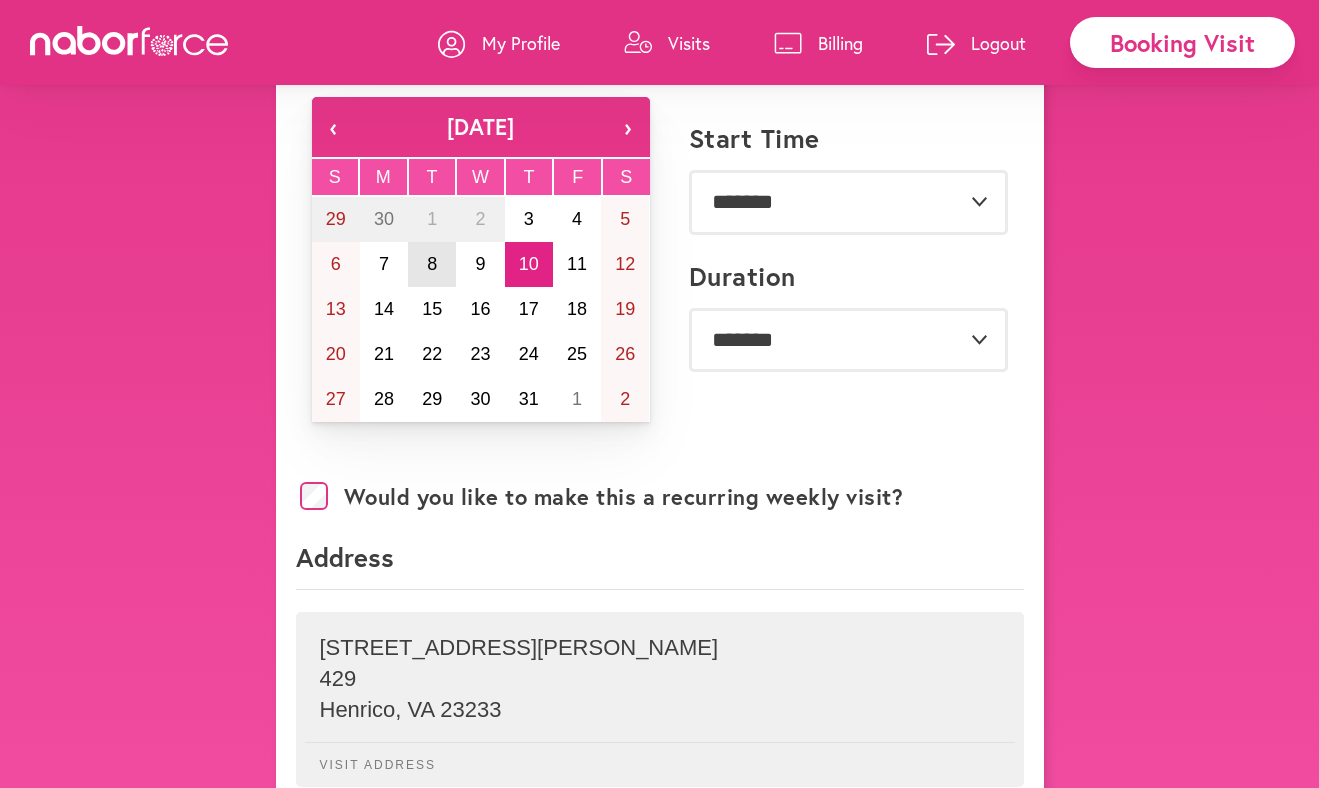 click on "8" at bounding box center (432, 264) 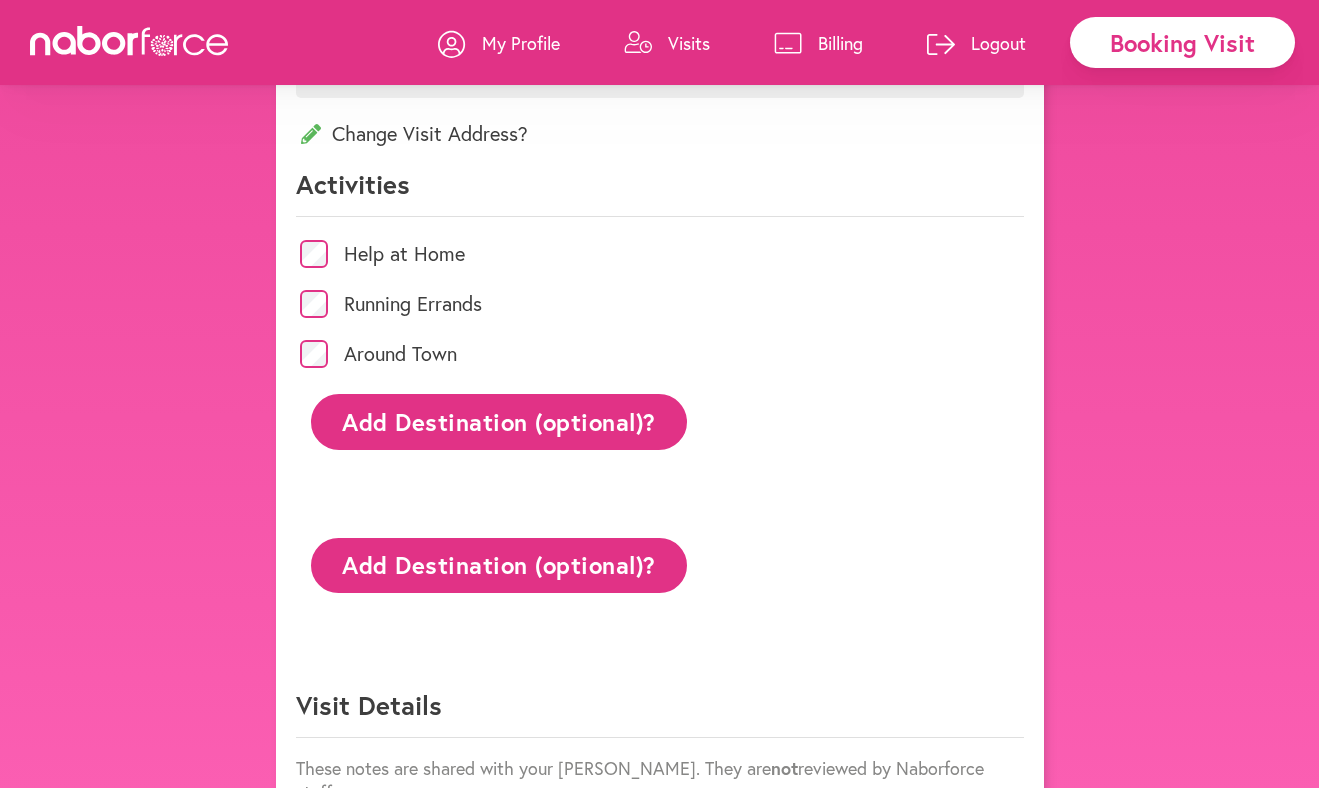 scroll, scrollTop: 1089, scrollLeft: 0, axis: vertical 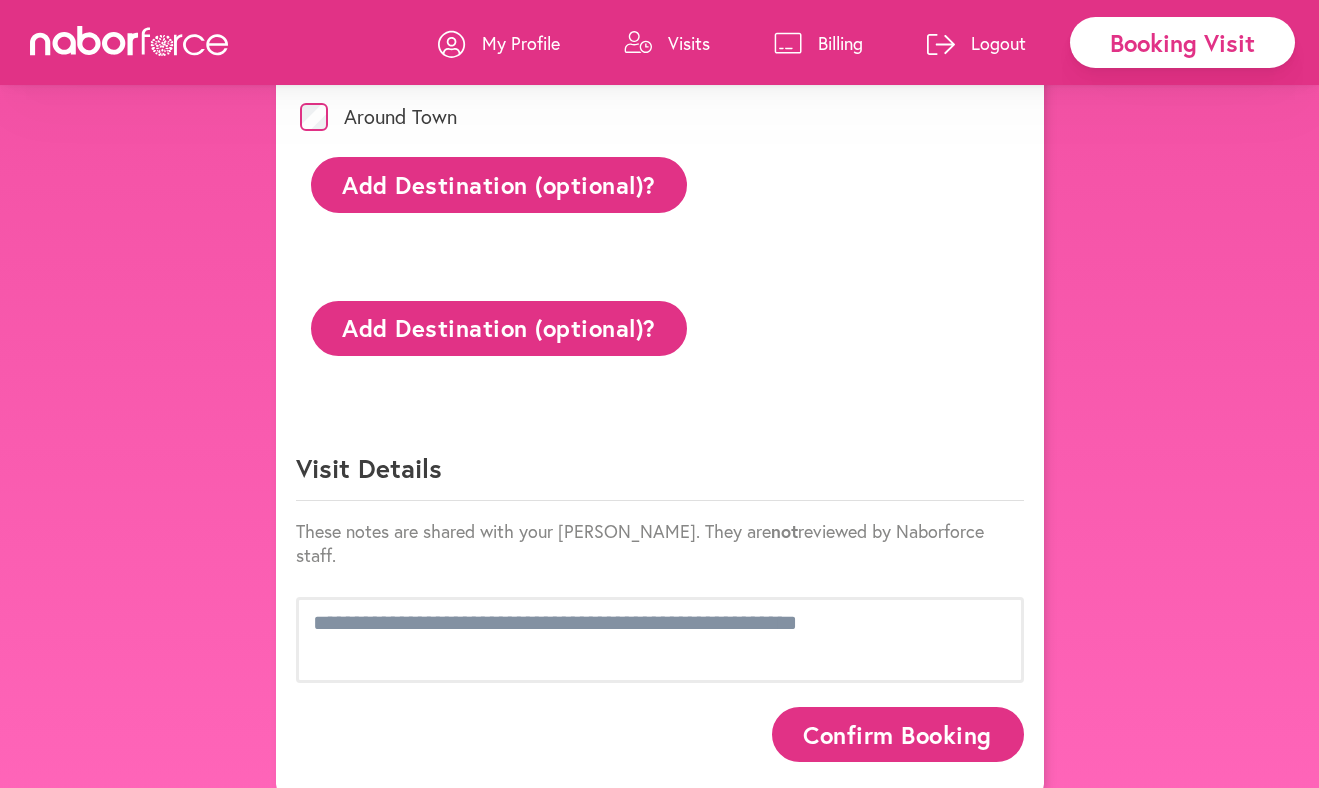 click on "Confirm Booking" at bounding box center (898, 734) 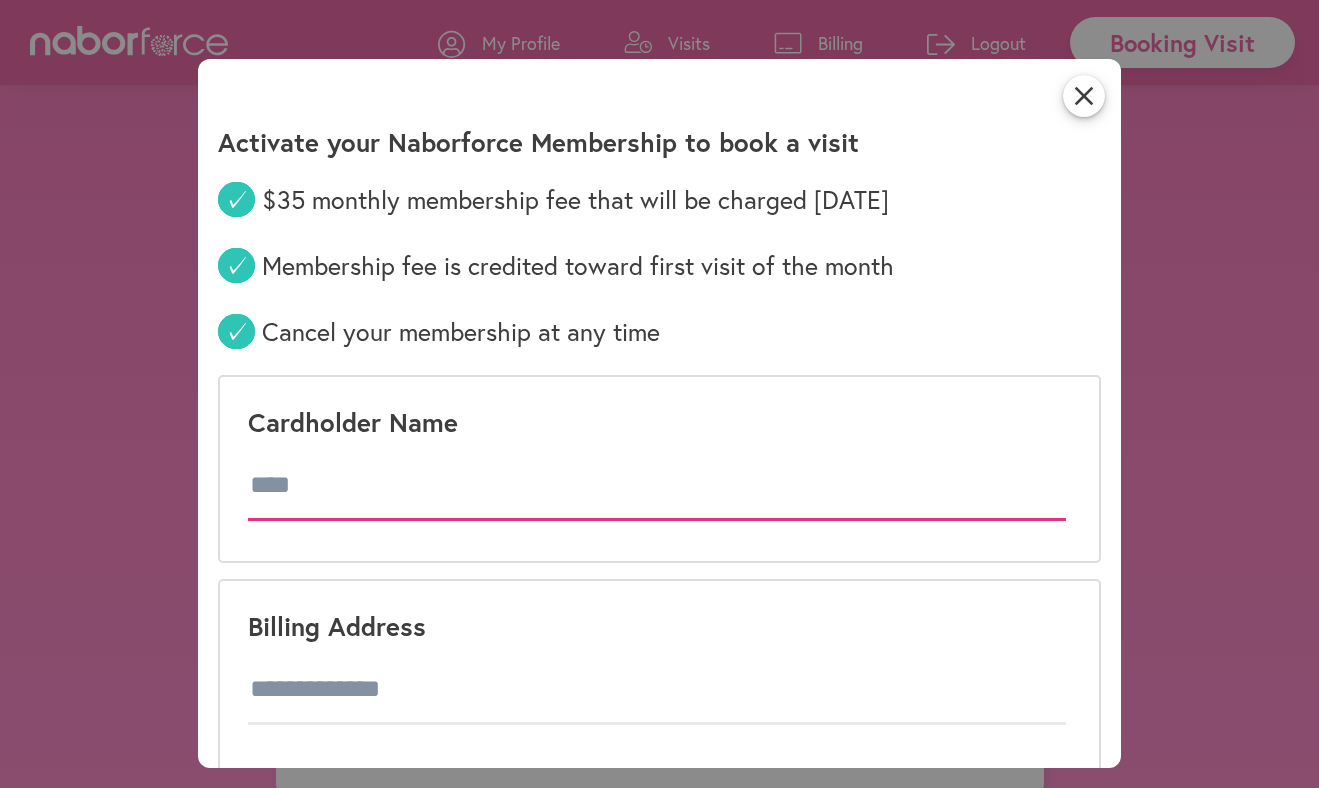click at bounding box center (657, 486) 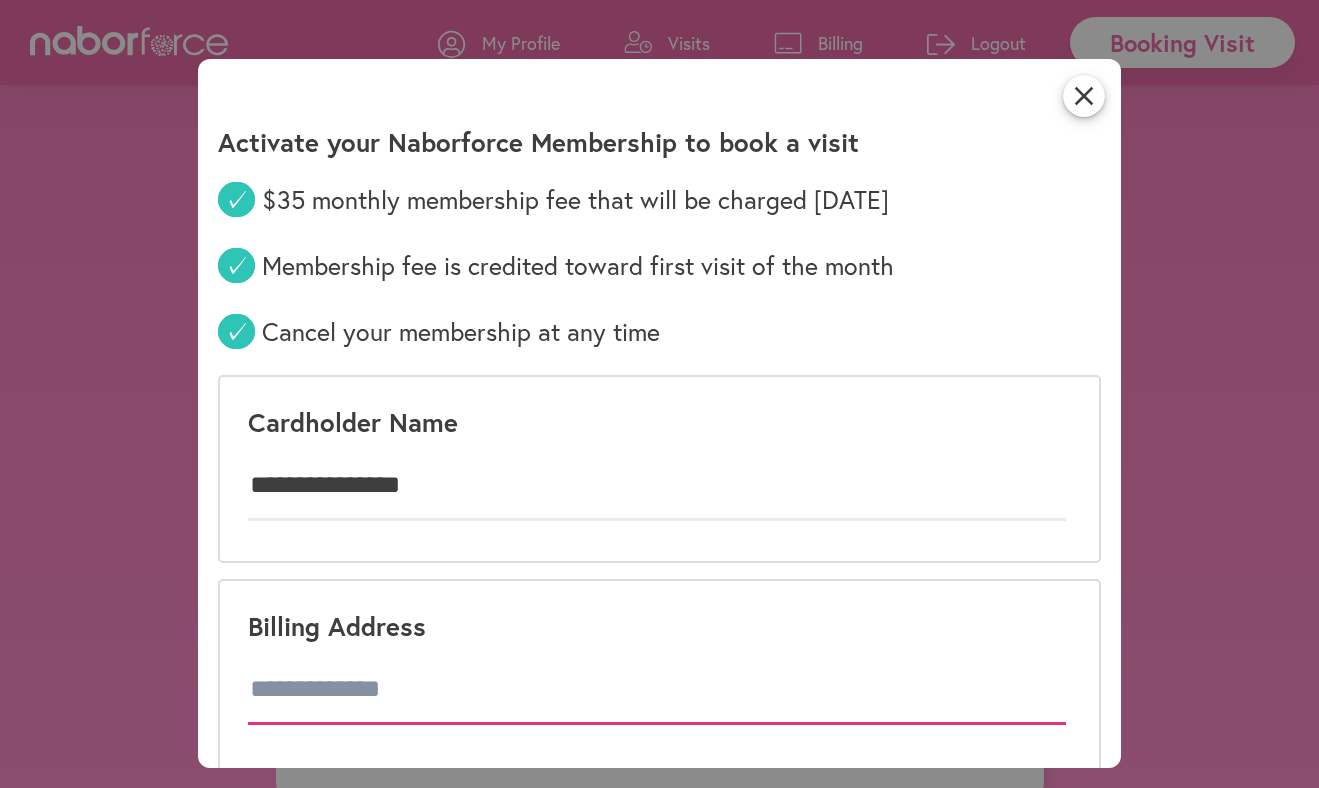type on "**********" 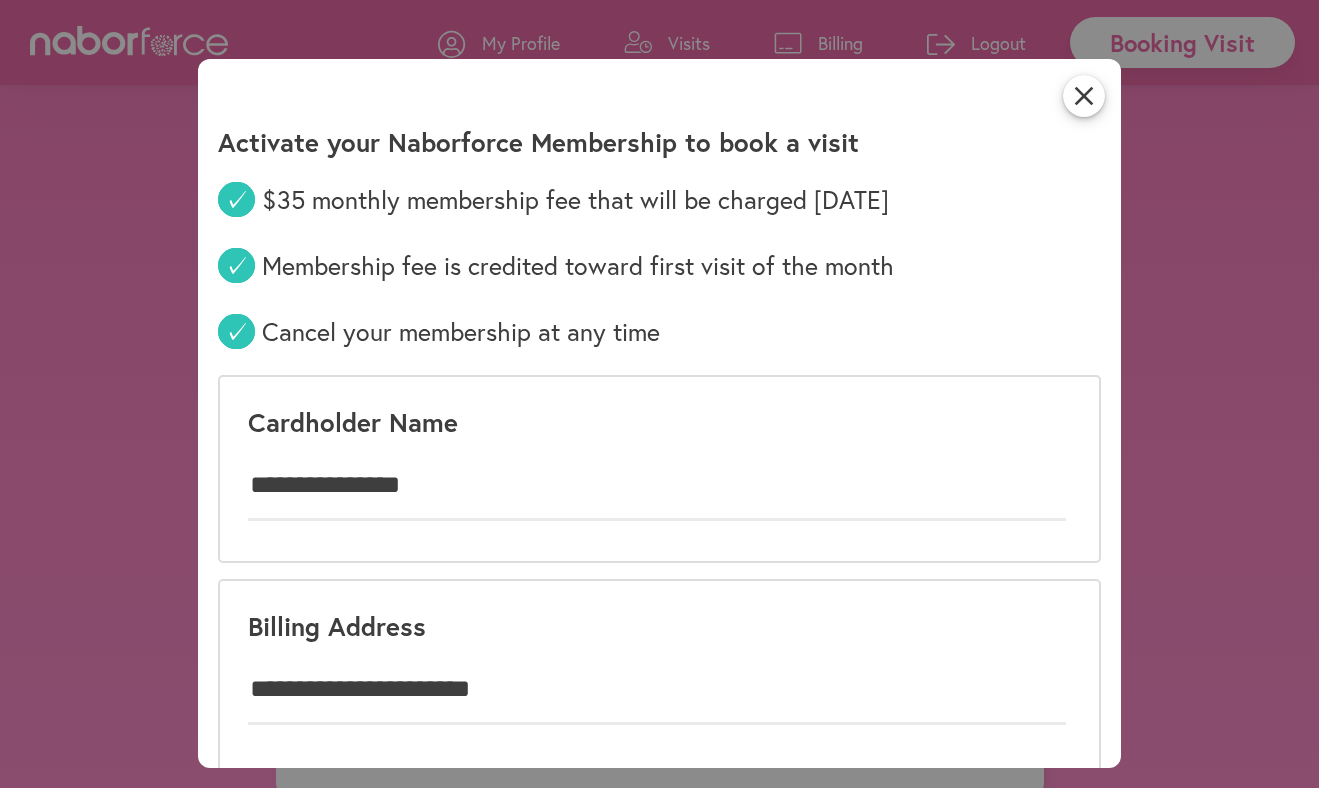 type on "***" 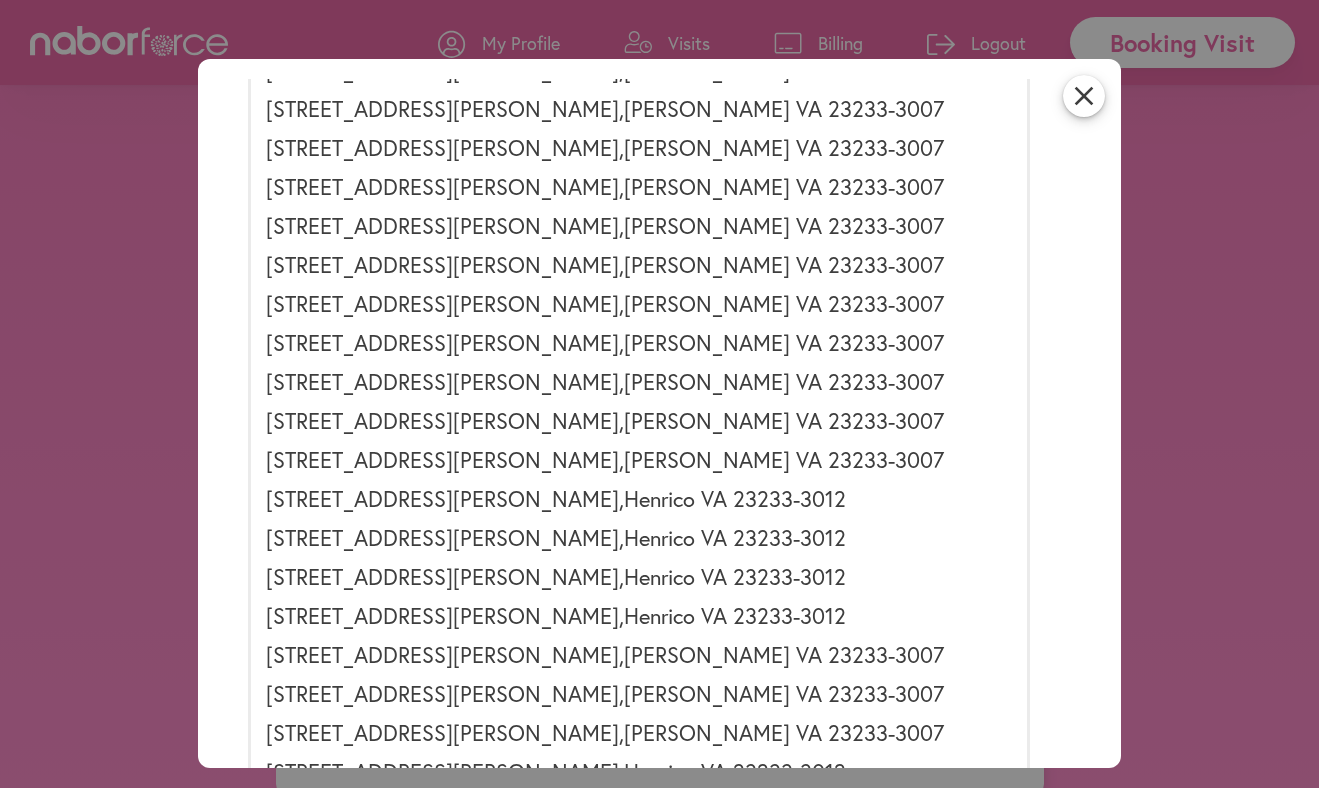 scroll, scrollTop: 3280, scrollLeft: 0, axis: vertical 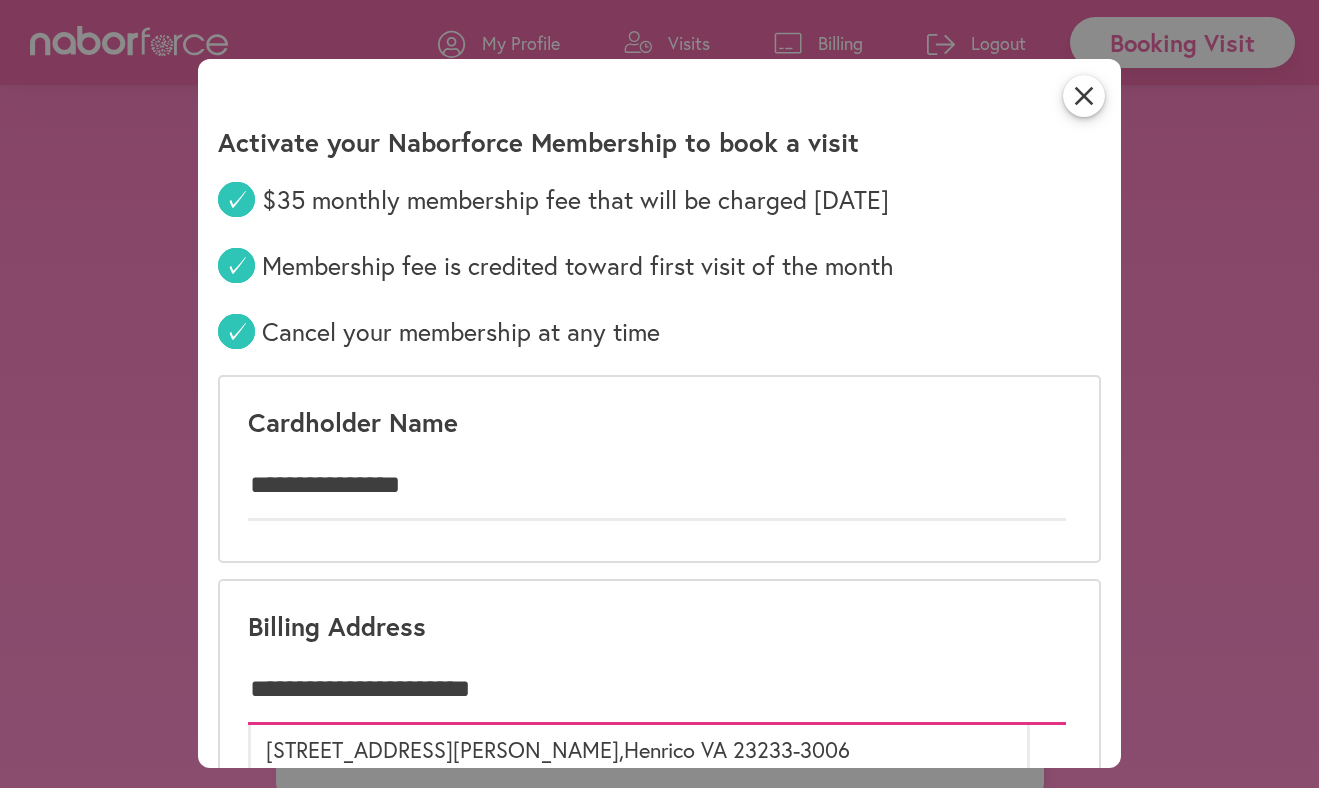 click on "**********" at bounding box center (657, 690) 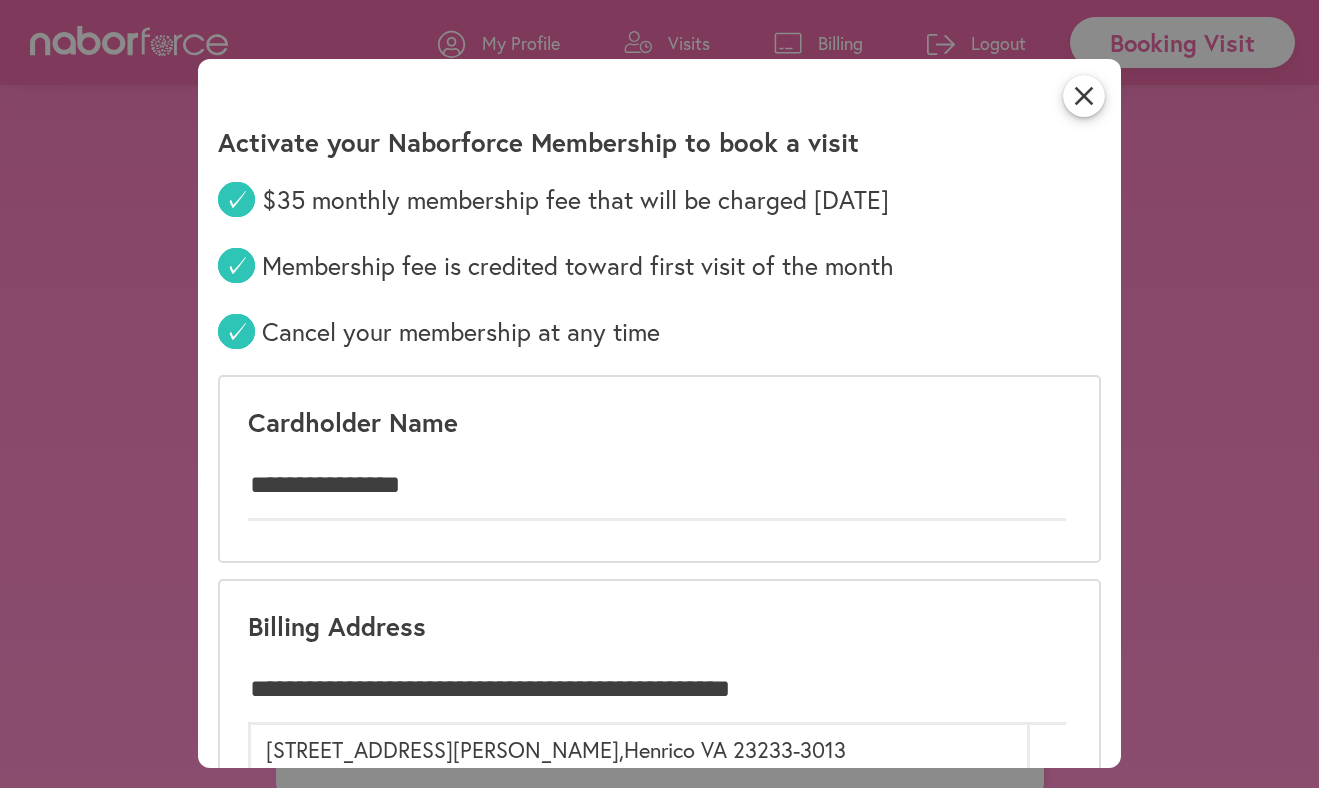 click on "**********" at bounding box center [659, 814] 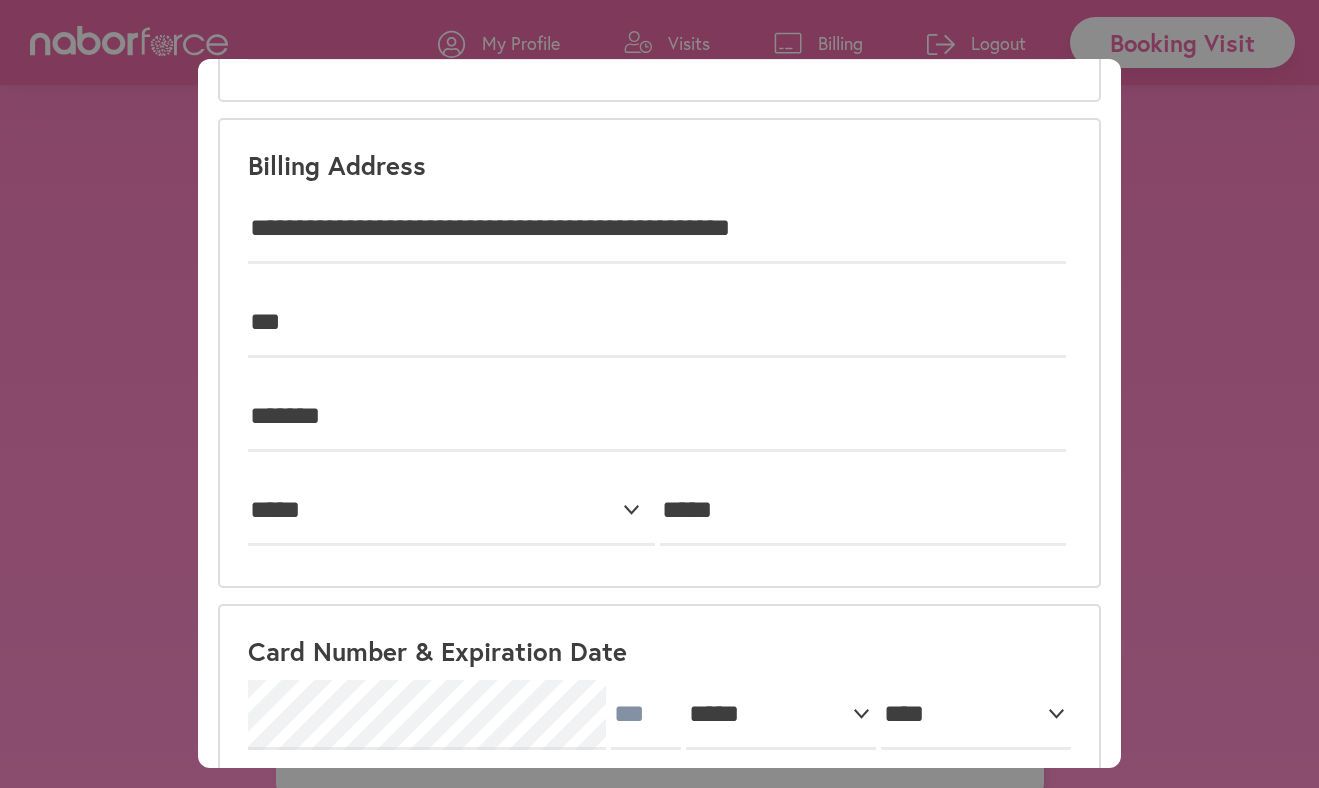 scroll, scrollTop: 510, scrollLeft: 0, axis: vertical 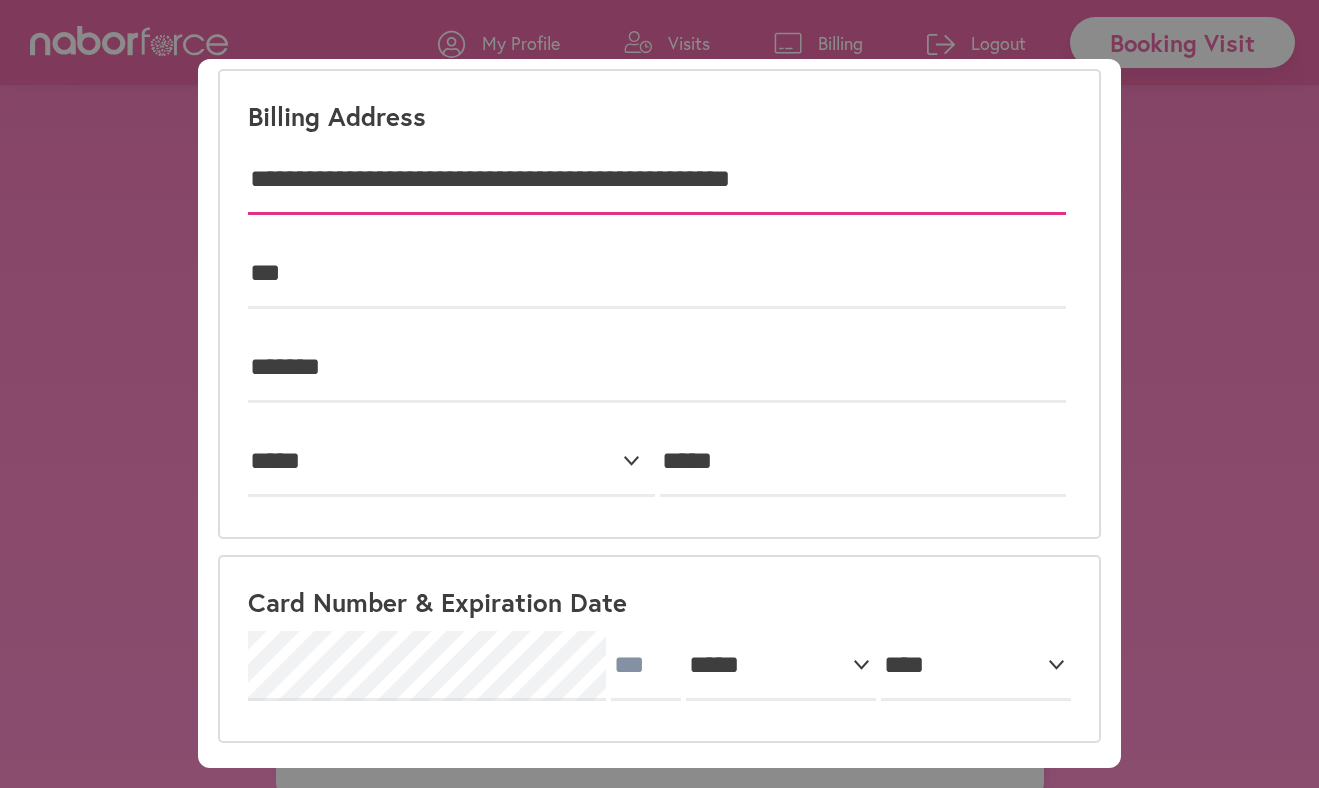 drag, startPoint x: 928, startPoint y: 178, endPoint x: 575, endPoint y: 165, distance: 353.2393 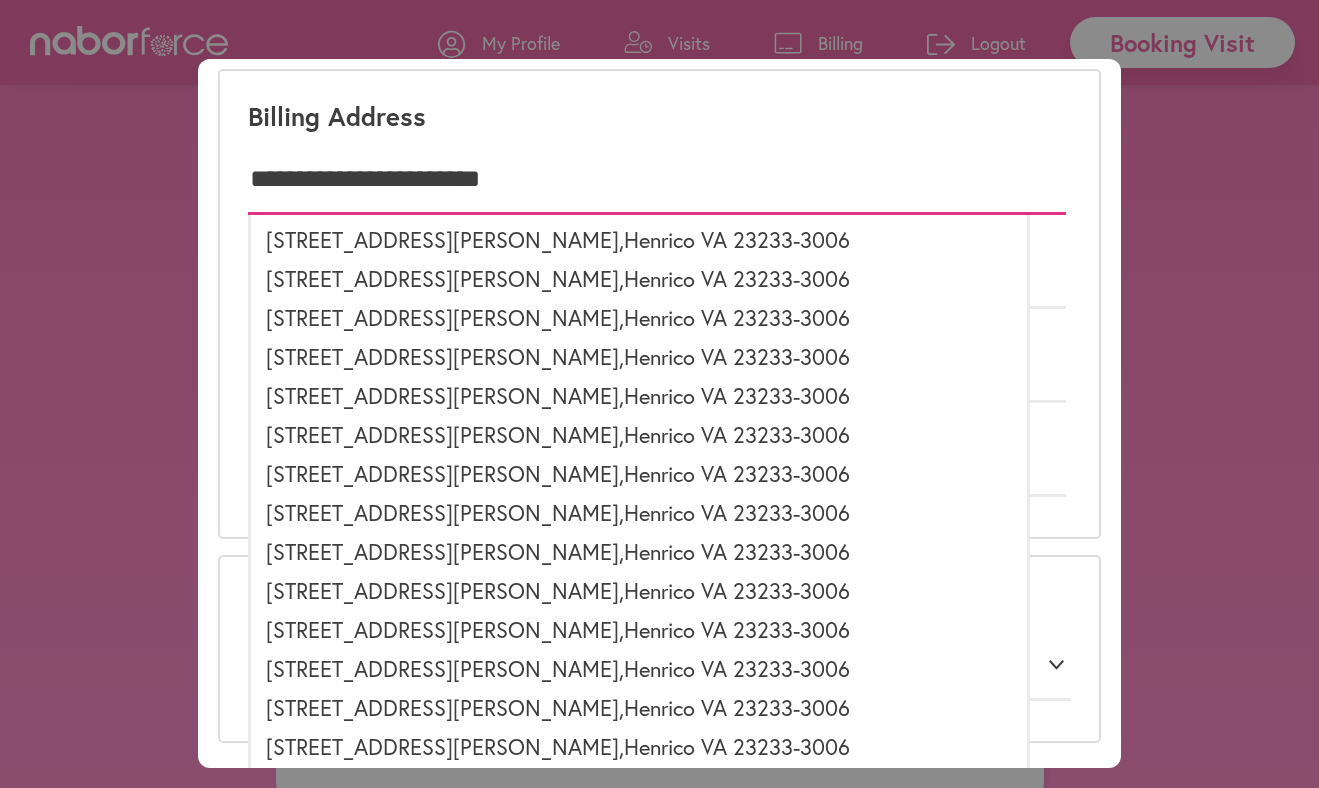 type on "**********" 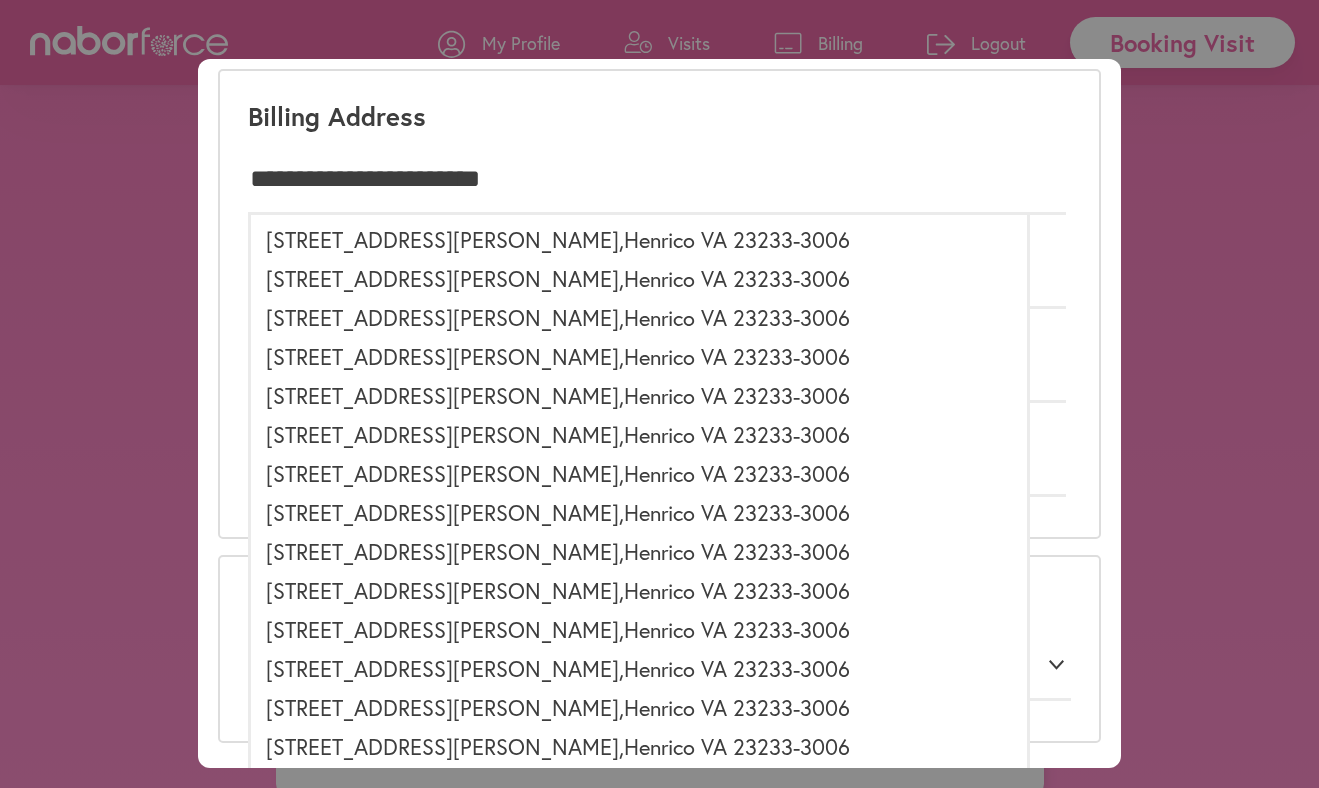 click on "Billing Address" at bounding box center (659, 116) 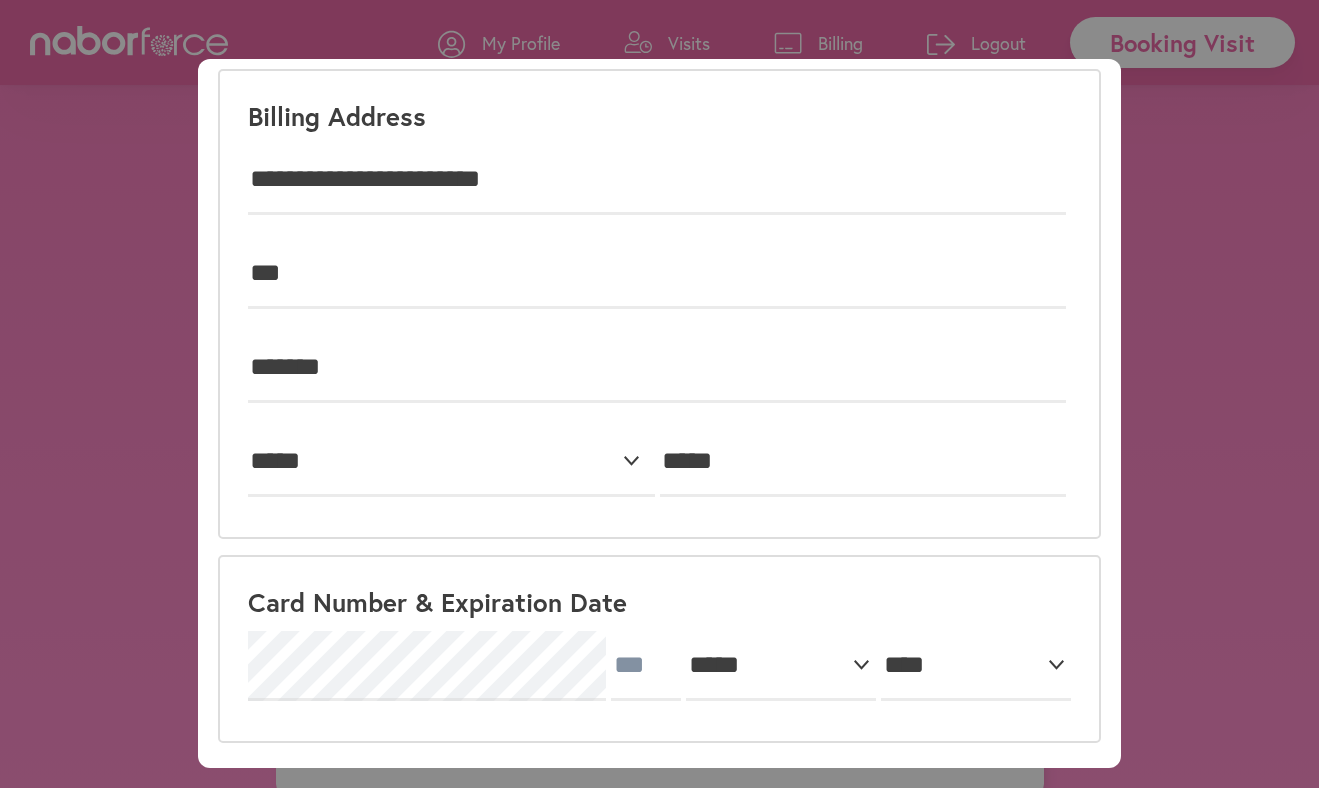 scroll, scrollTop: 604, scrollLeft: 0, axis: vertical 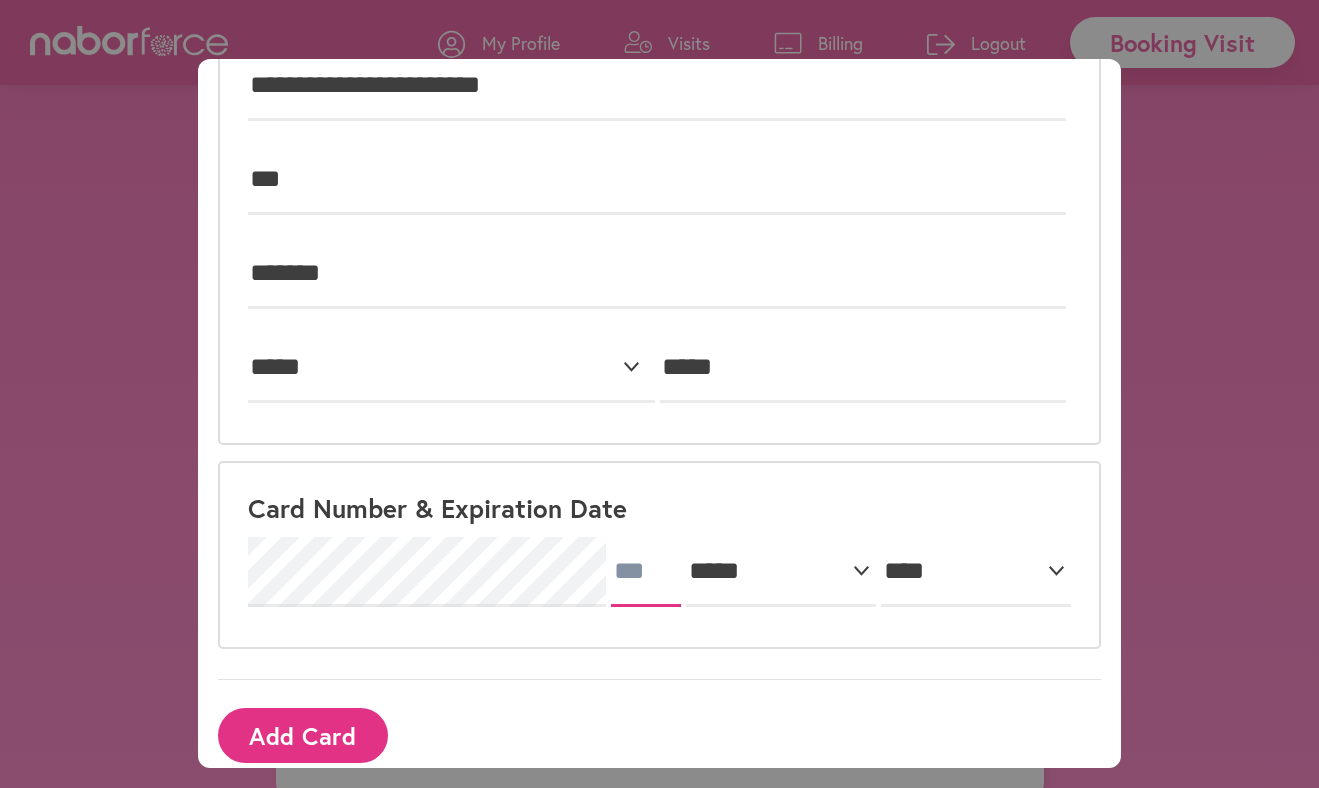 click at bounding box center [646, 572] 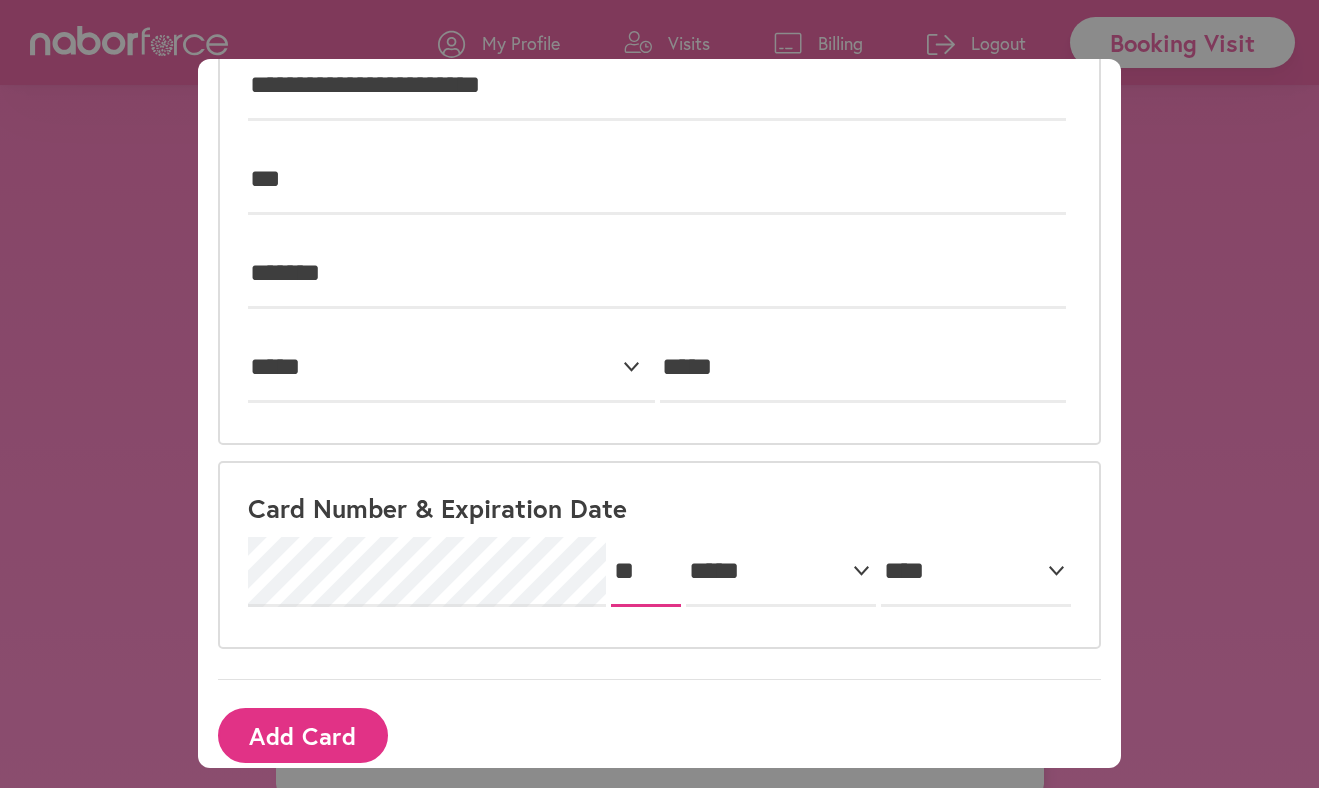 type on "*" 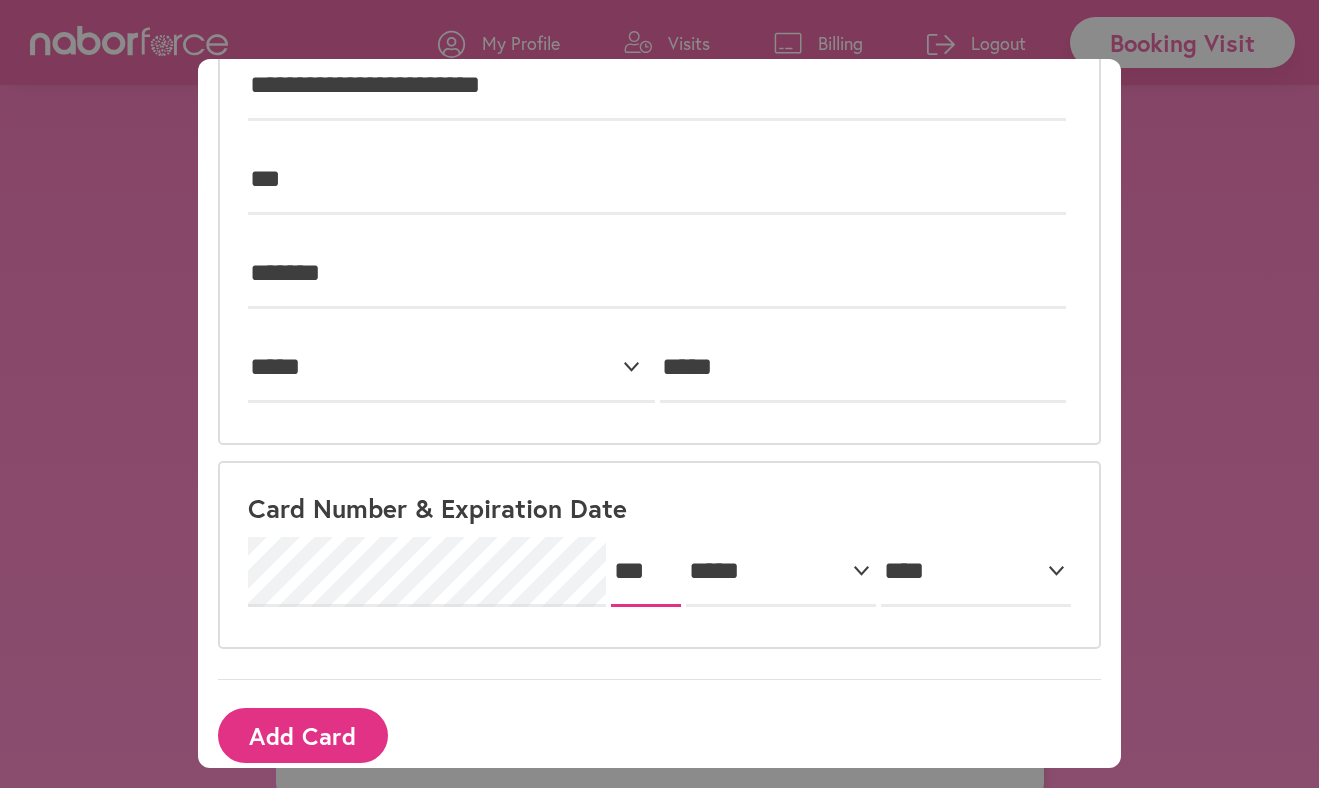 type on "***" 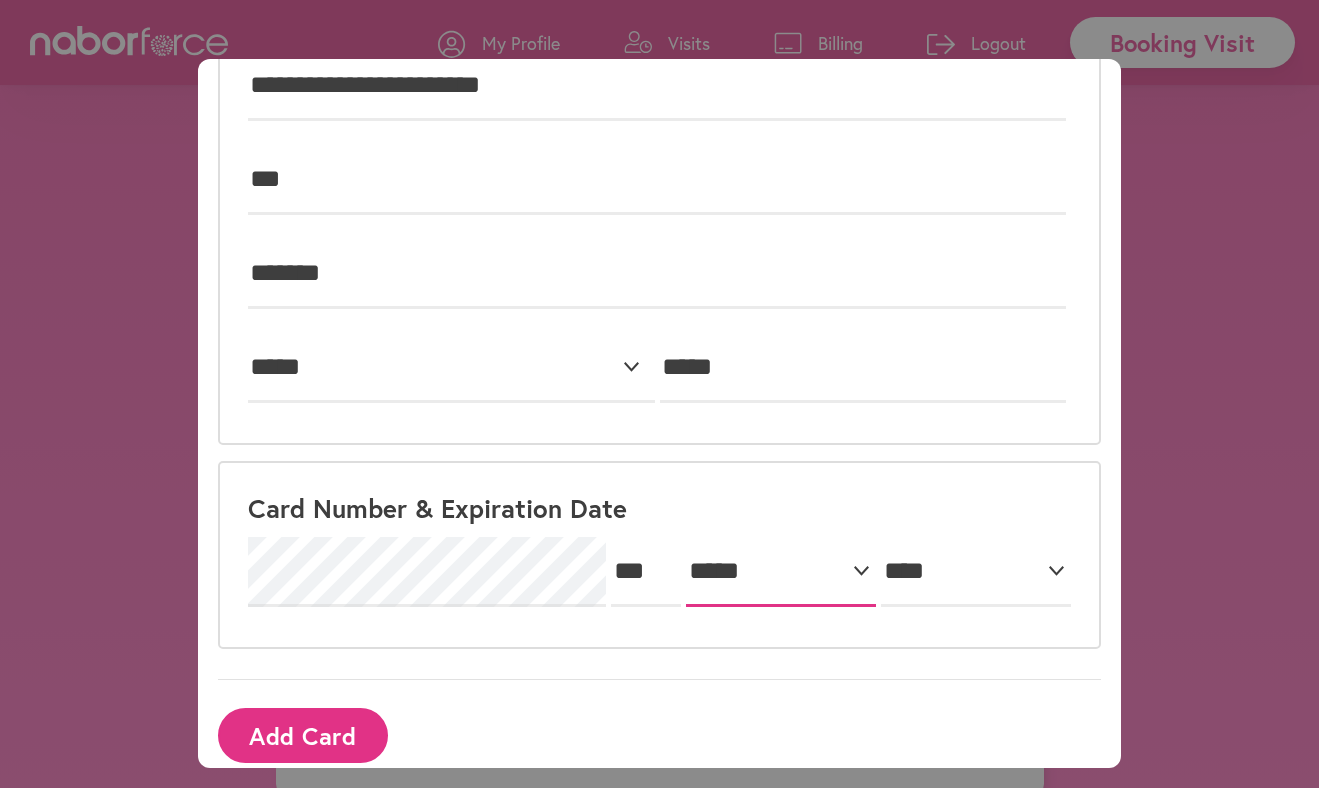 click on "***** * * * * * * * * * ** ** **" at bounding box center (781, 572) 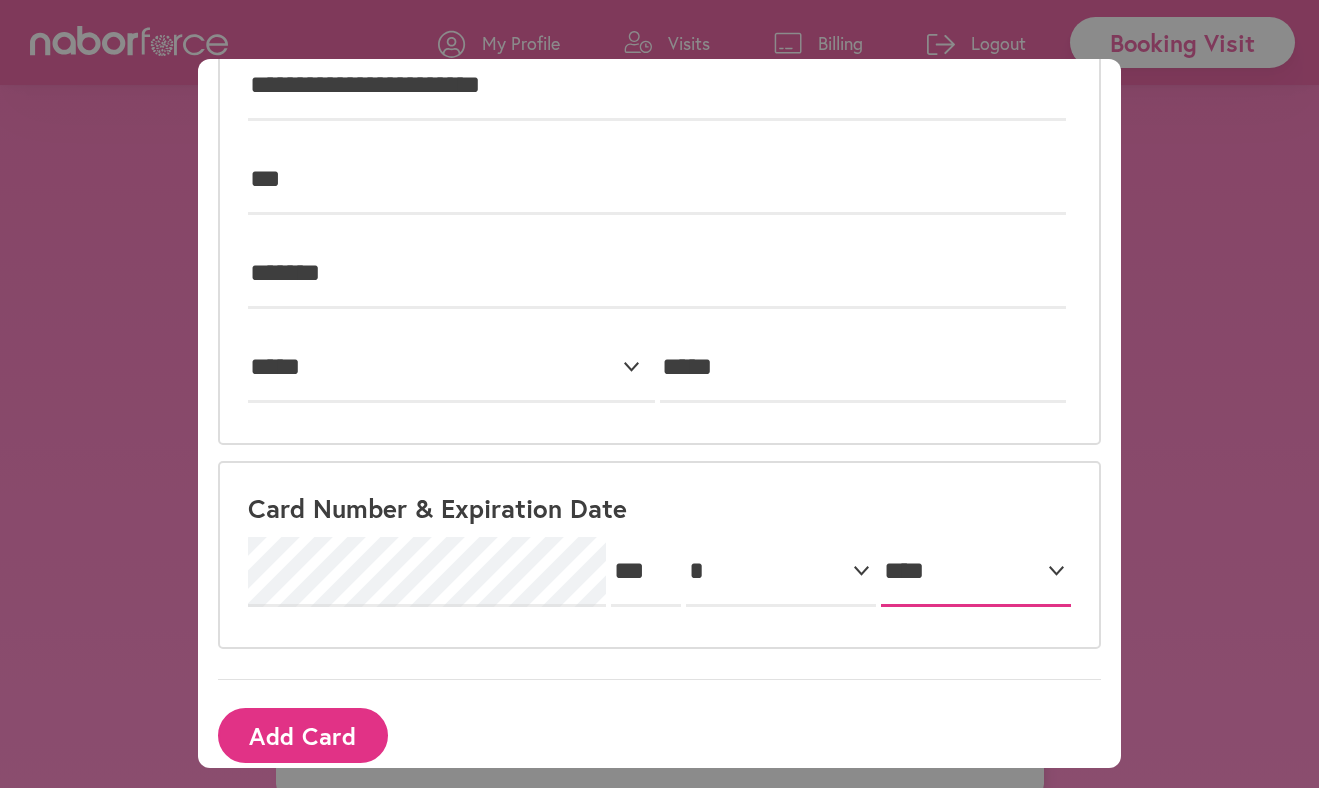 click on "**** **** **** **** **** **** **** **** **** **** **** **** **** **** **** **** **** **** **** **** ****" at bounding box center [976, 572] 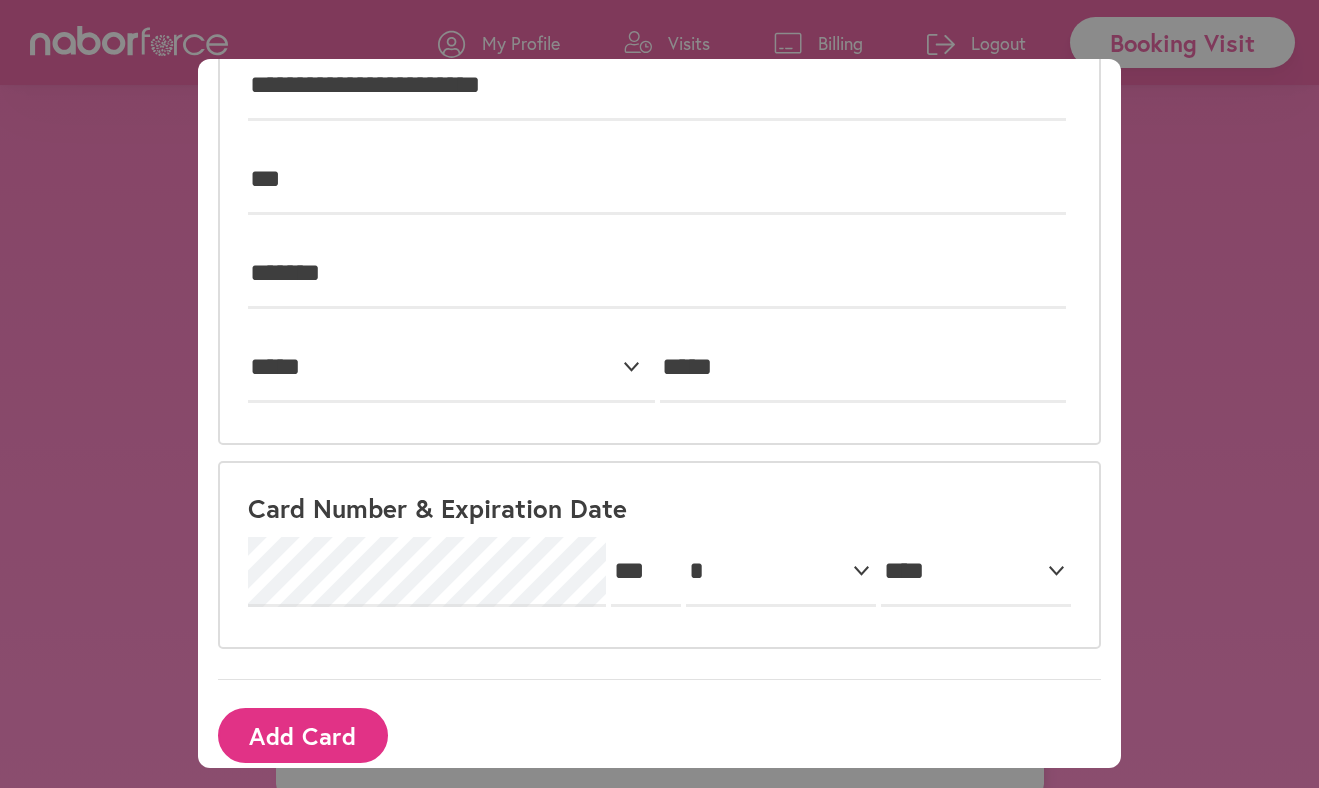click on "Add Card" at bounding box center [303, 735] 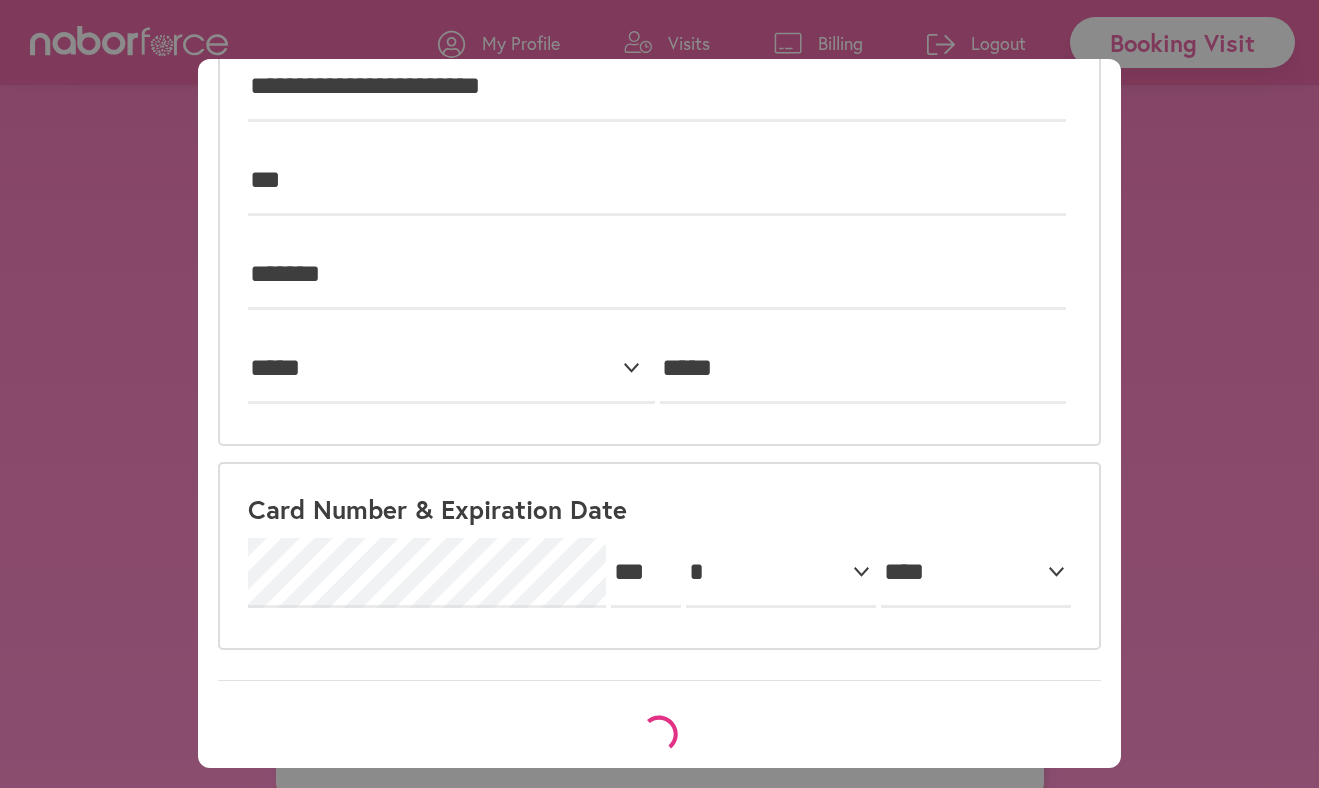 scroll, scrollTop: 18, scrollLeft: 0, axis: vertical 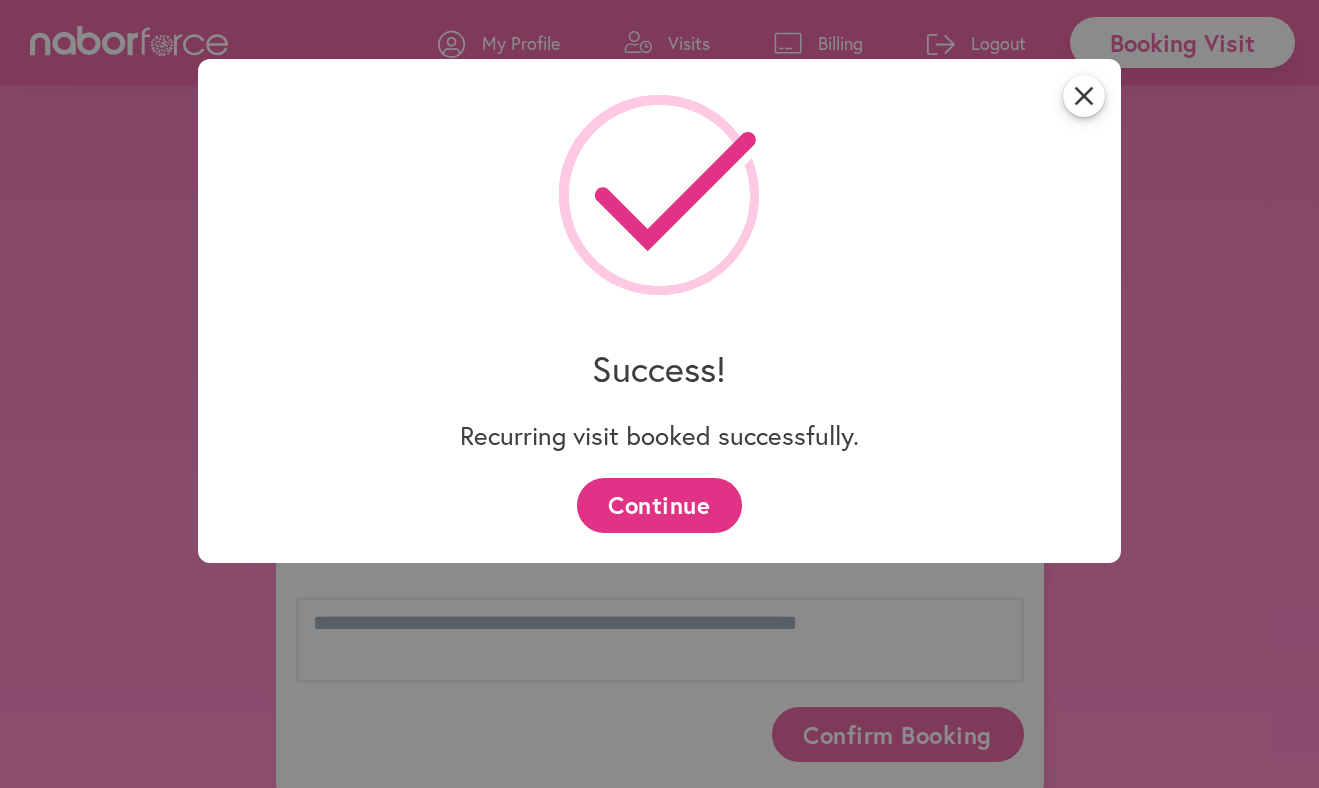click on "Continue" at bounding box center (659, 505) 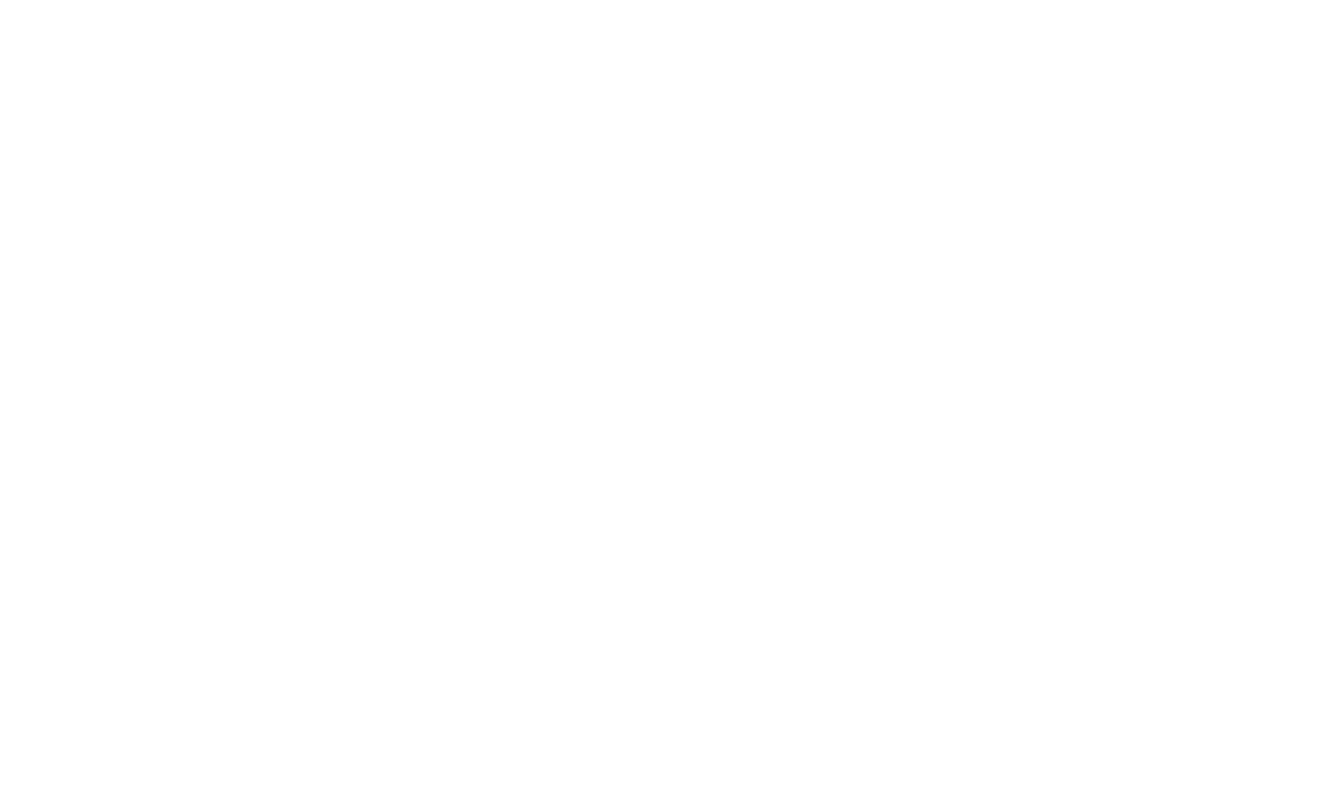 scroll, scrollTop: 0, scrollLeft: 0, axis: both 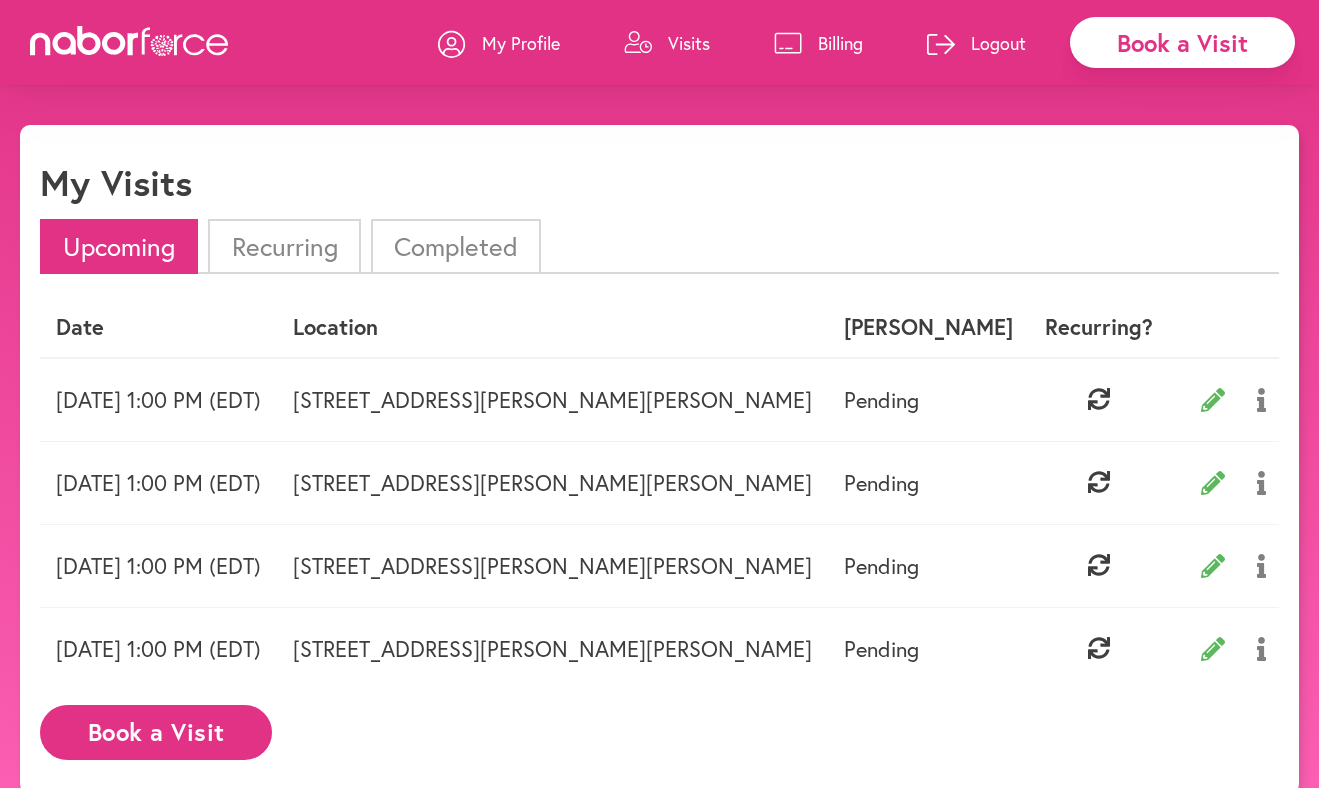 click on "Recurring" at bounding box center [284, 246] 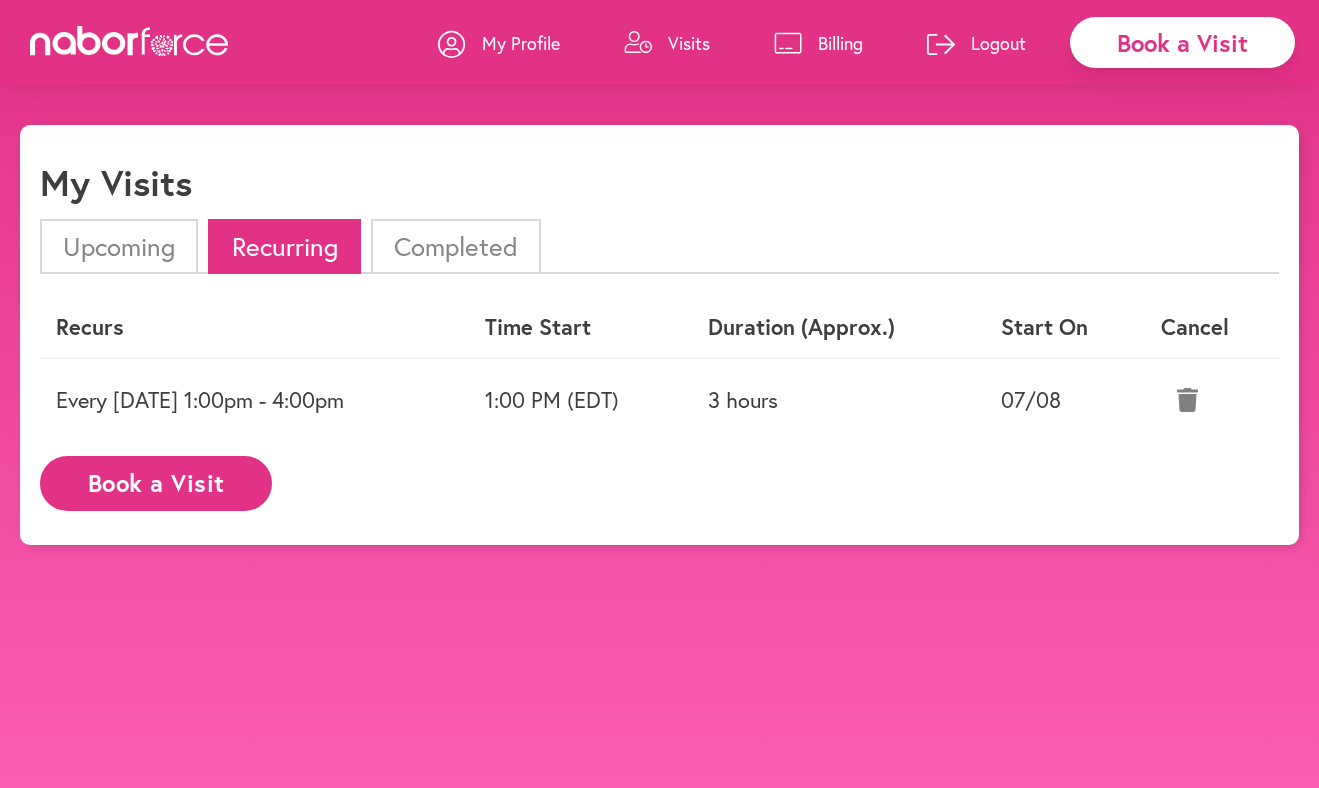 click on "Book a Visit" at bounding box center [156, 483] 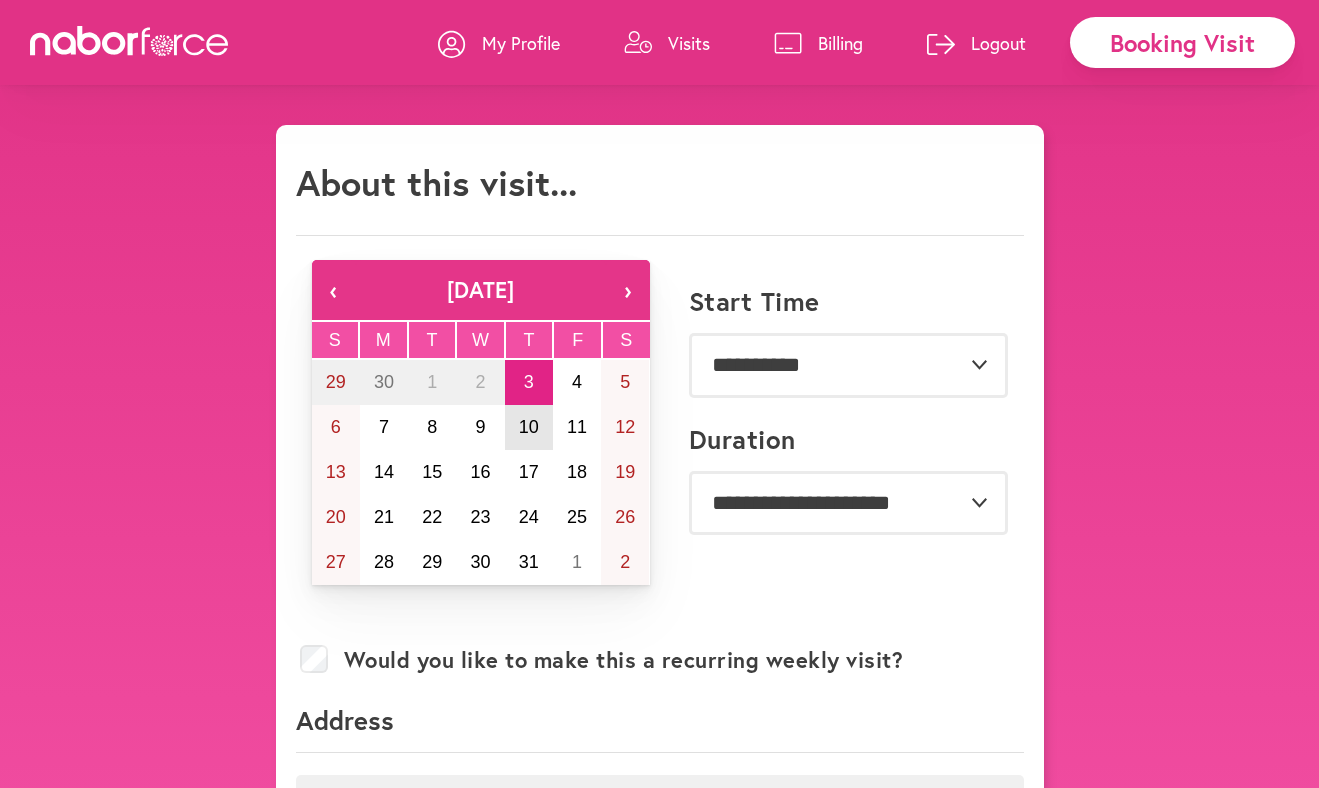 click on "10" at bounding box center (529, 427) 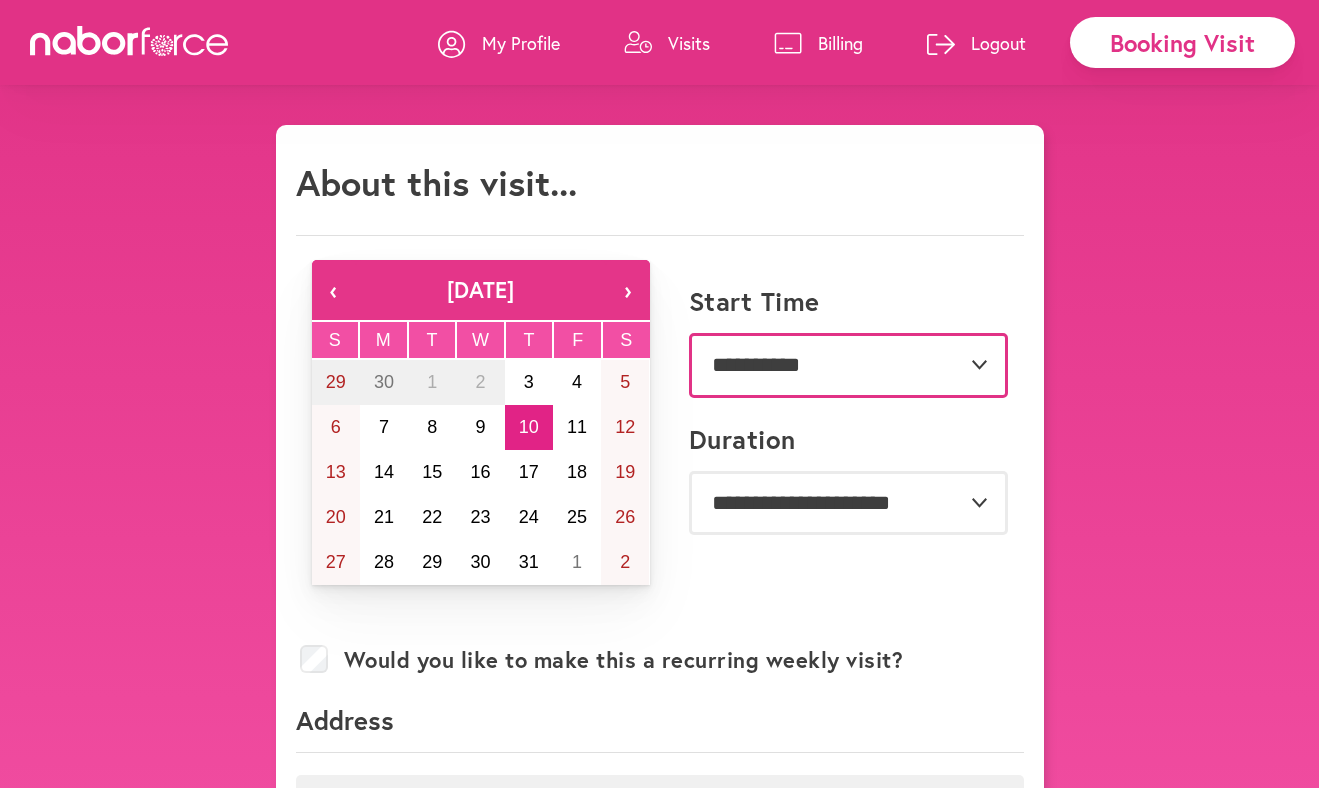click on "**********" at bounding box center (848, 365) 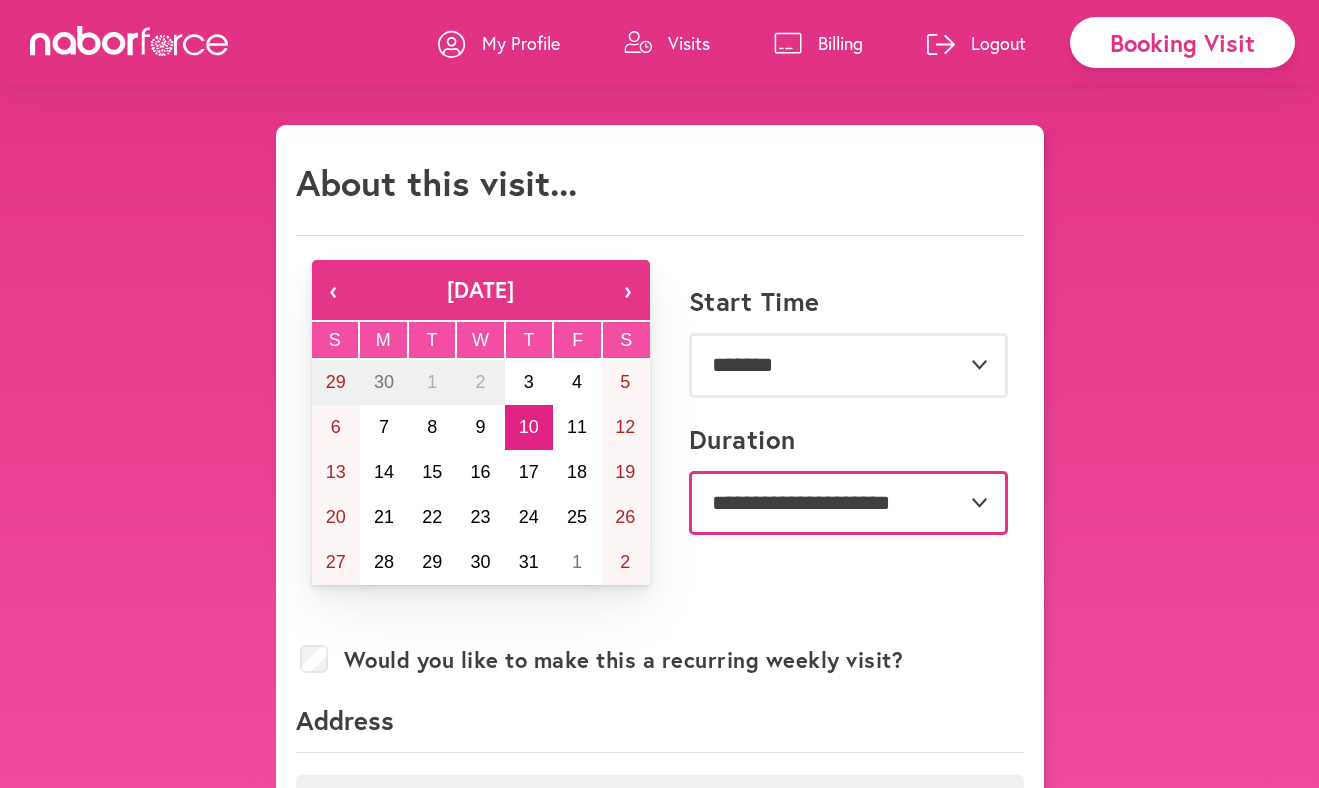 click on "**********" at bounding box center [848, 503] 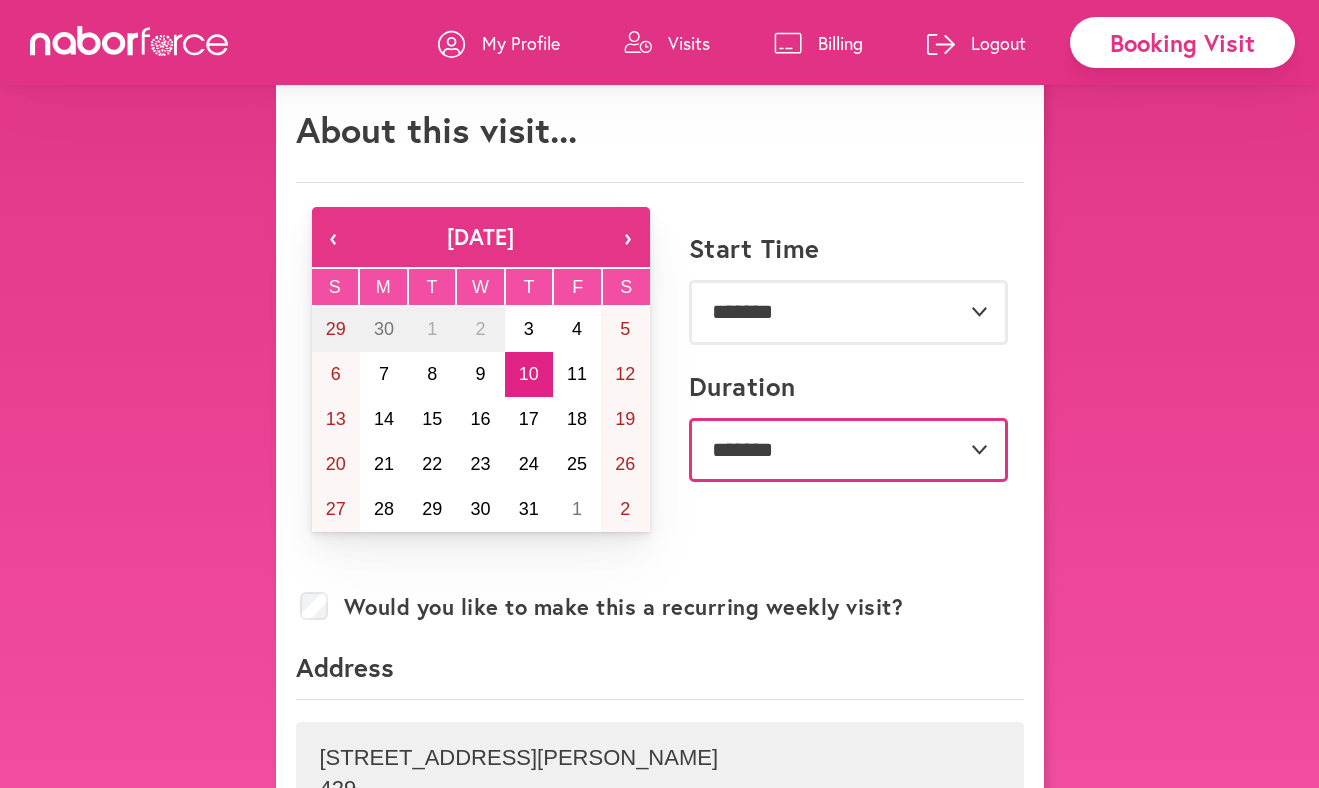 scroll, scrollTop: 57, scrollLeft: 0, axis: vertical 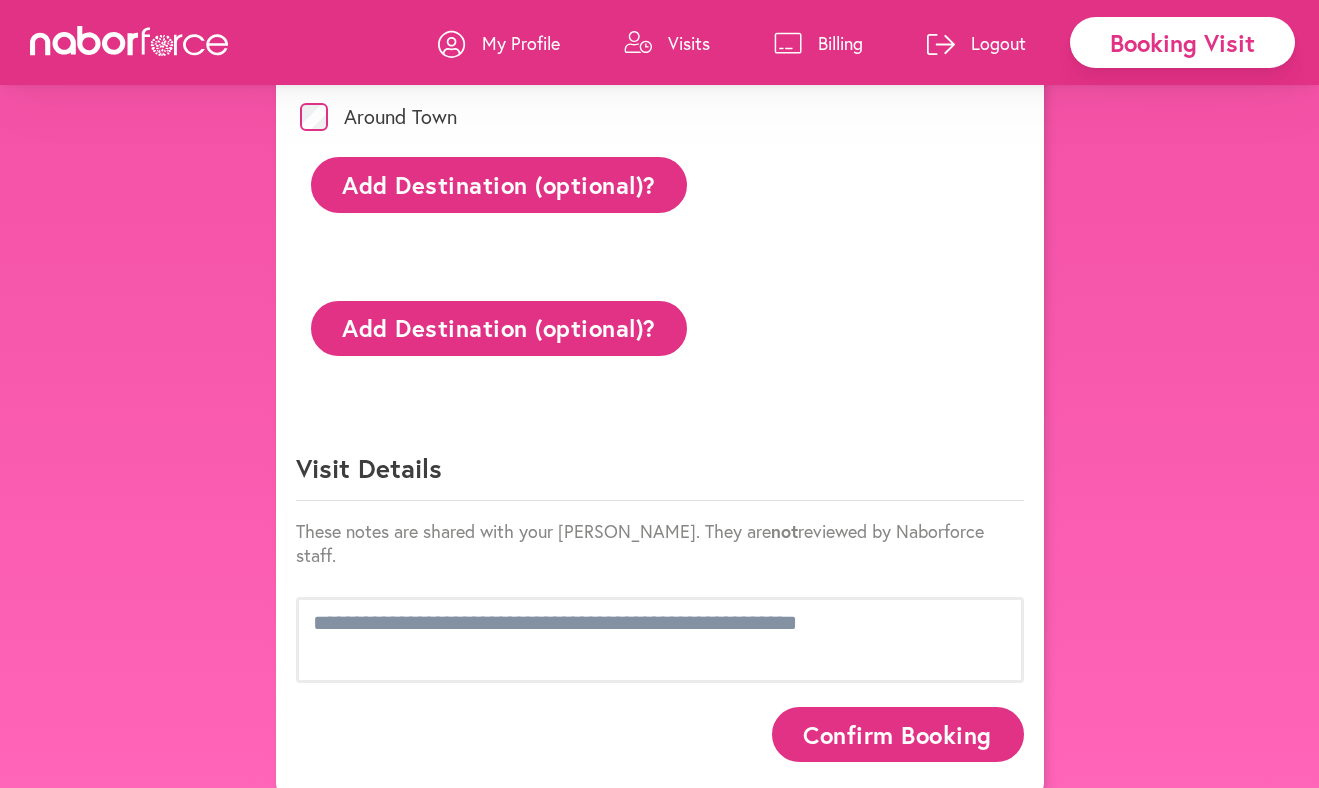click on "Confirm Booking" at bounding box center (898, 734) 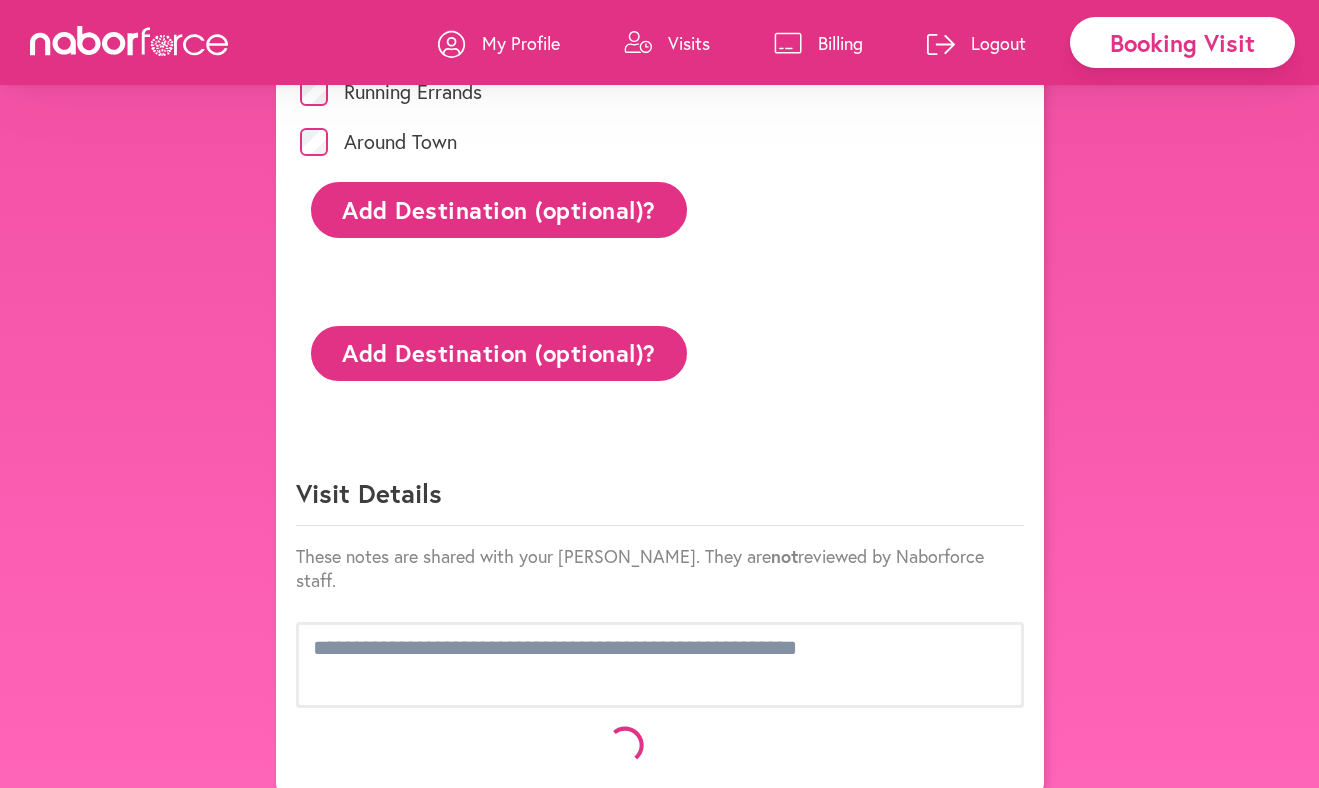 scroll, scrollTop: 1089, scrollLeft: 0, axis: vertical 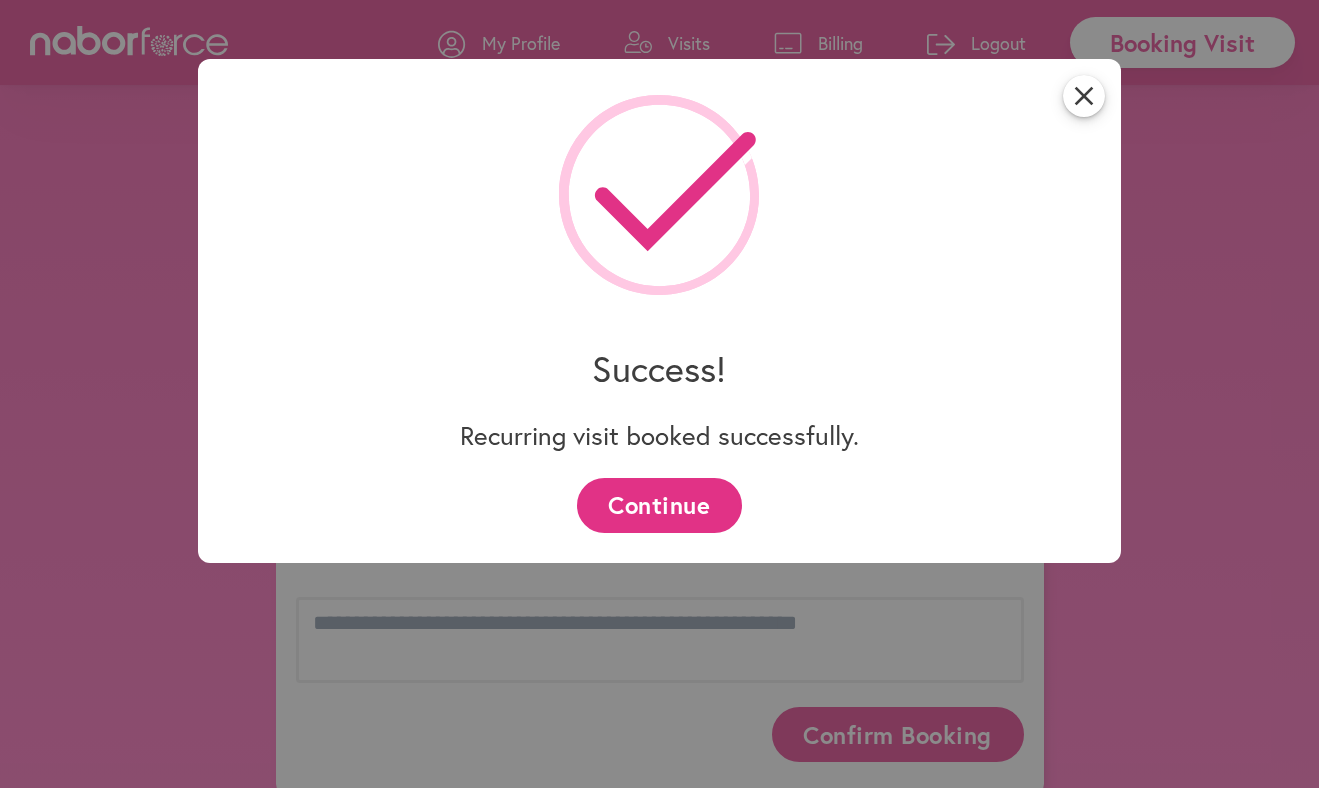 click on "Continue" at bounding box center [659, 505] 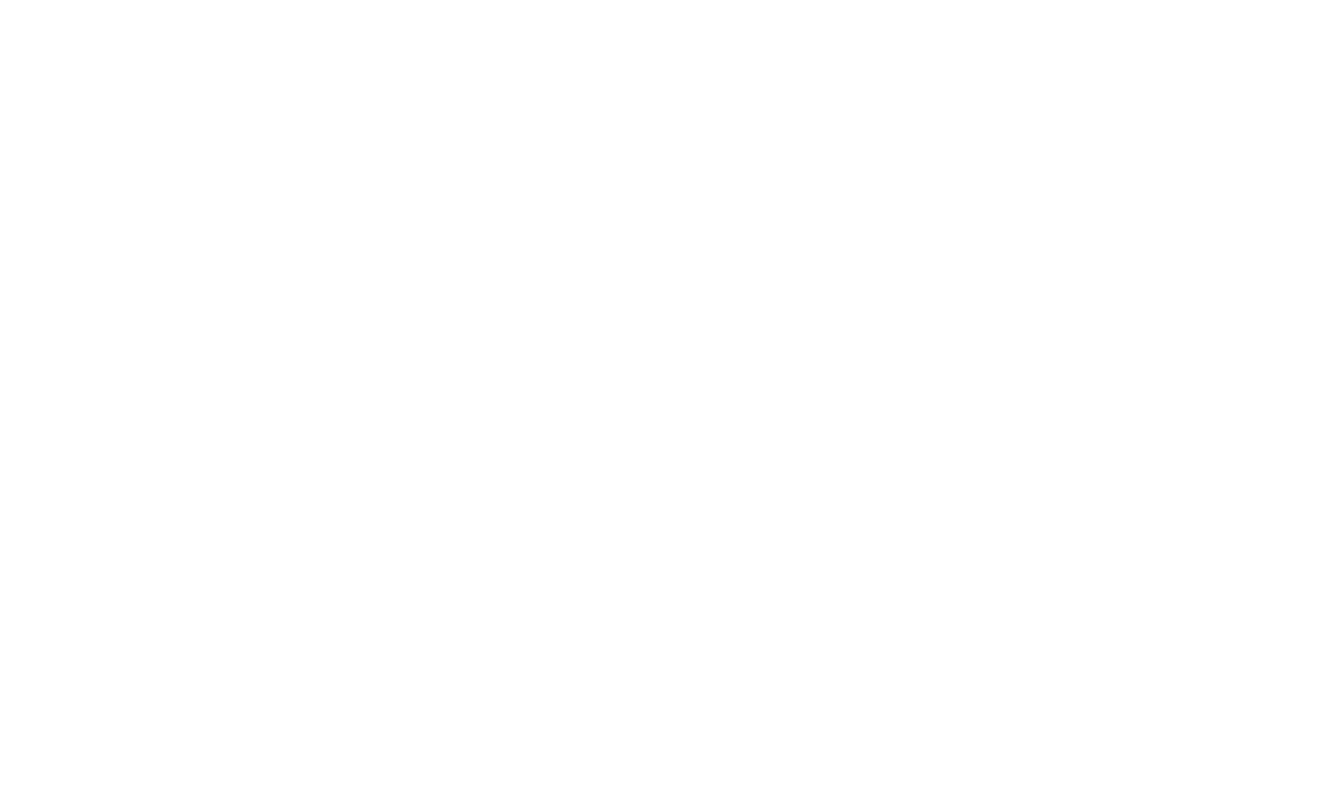 scroll, scrollTop: 0, scrollLeft: 0, axis: both 